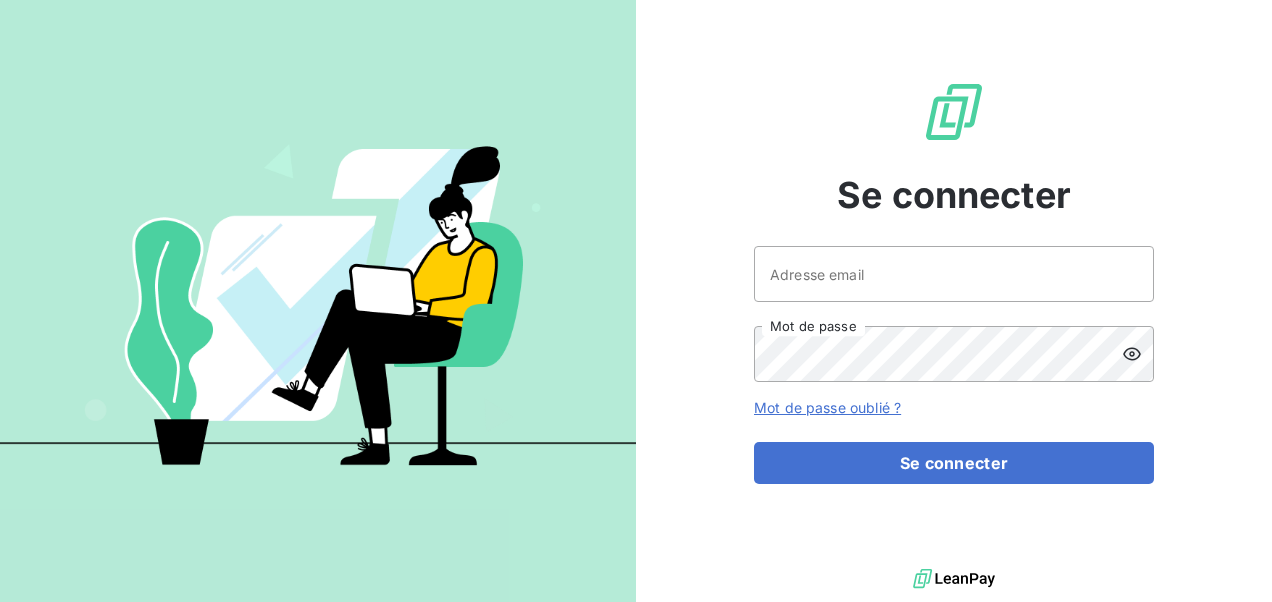 scroll, scrollTop: 0, scrollLeft: 0, axis: both 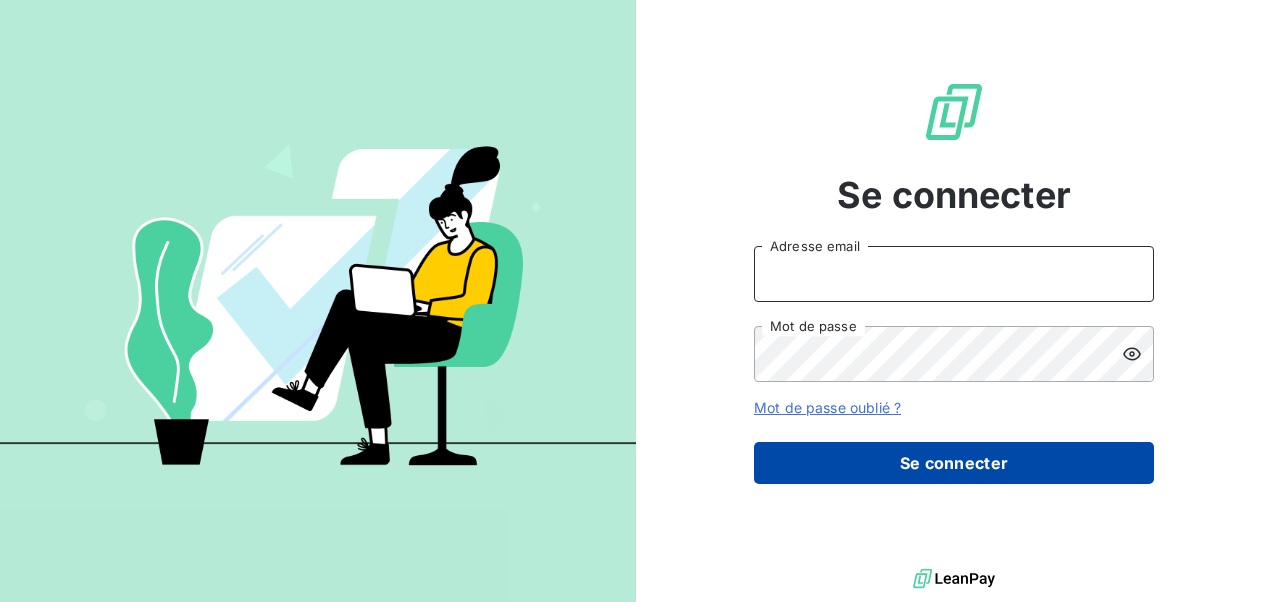 type on "[EMAIL]" 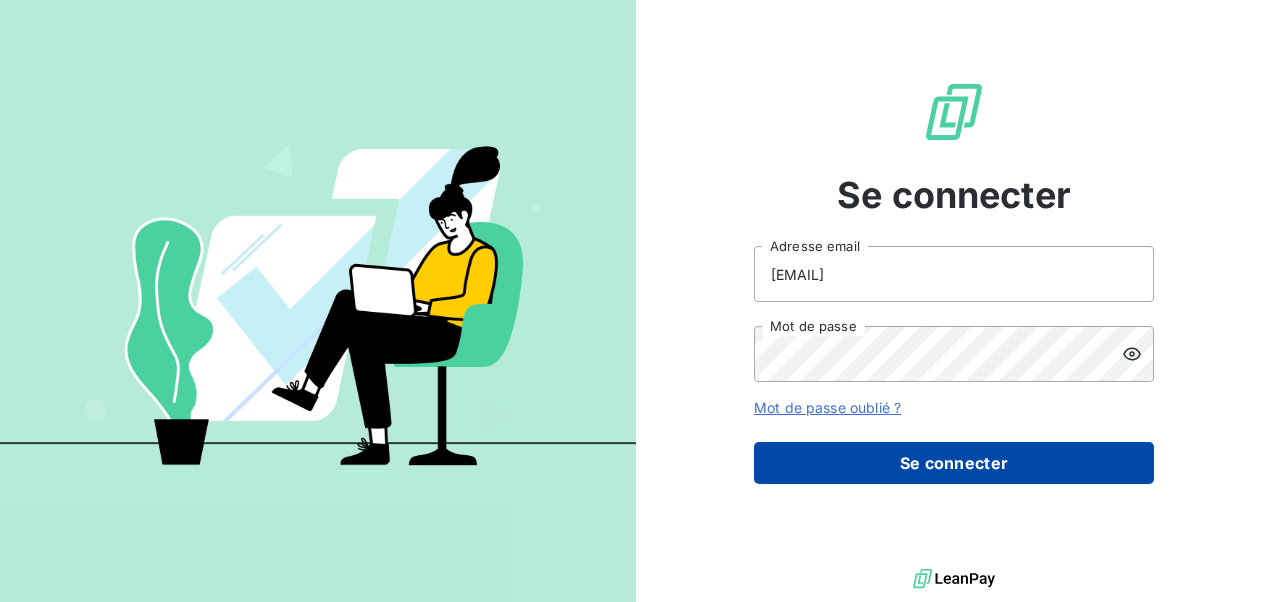 click on "Se connecter" at bounding box center (954, 463) 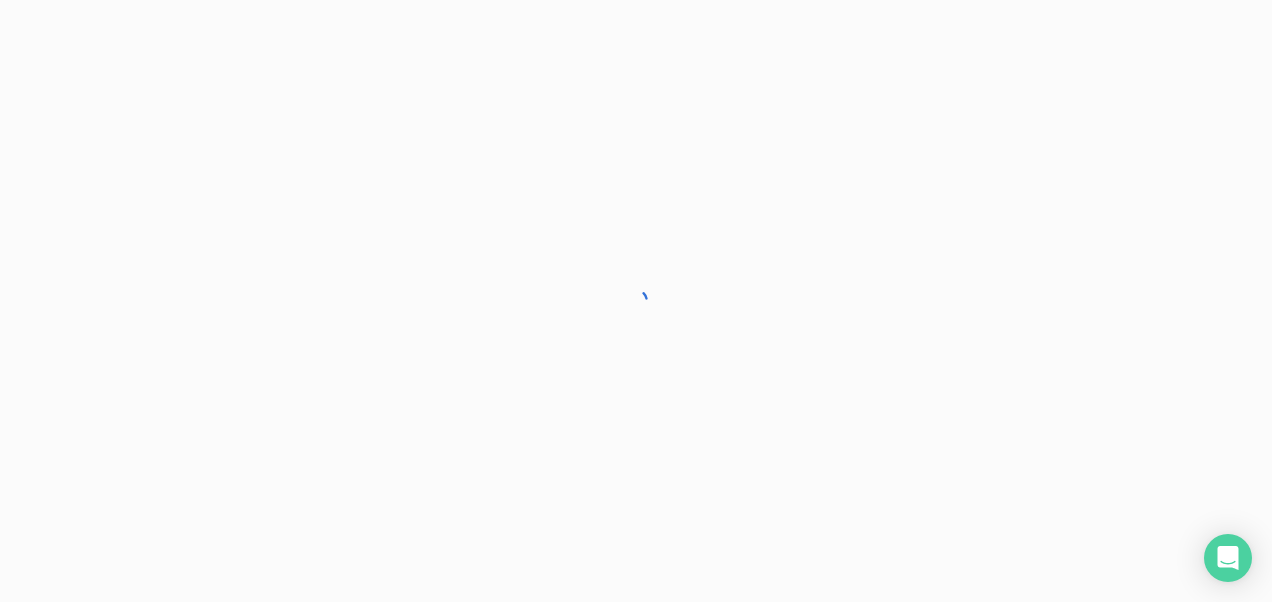 scroll, scrollTop: 0, scrollLeft: 0, axis: both 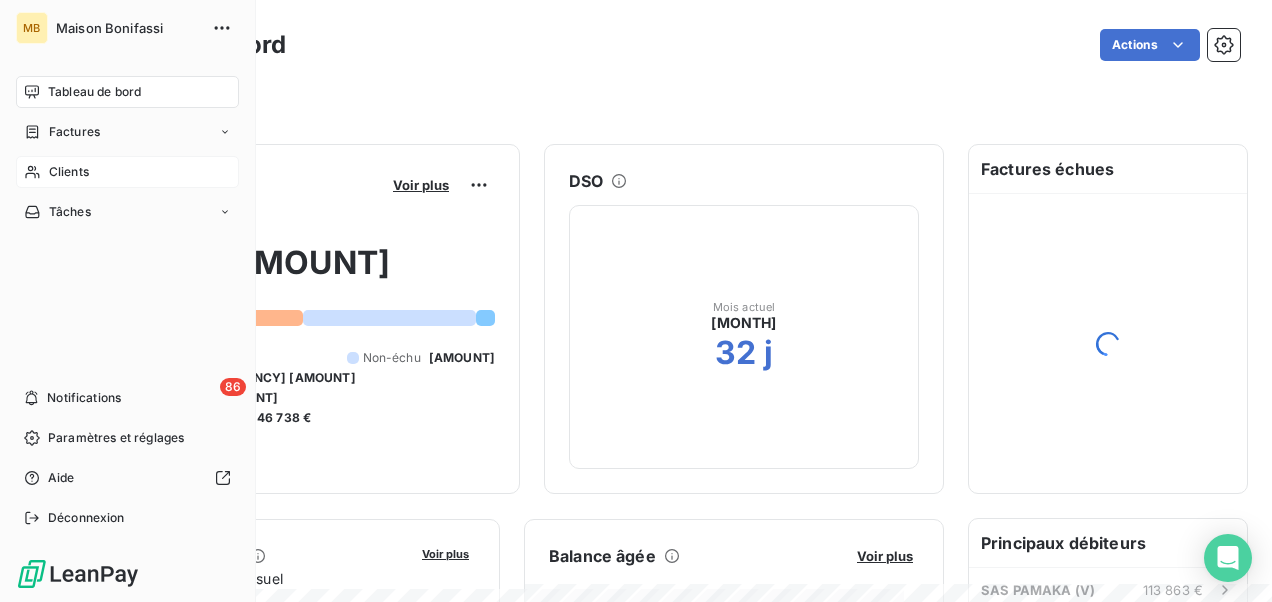 click 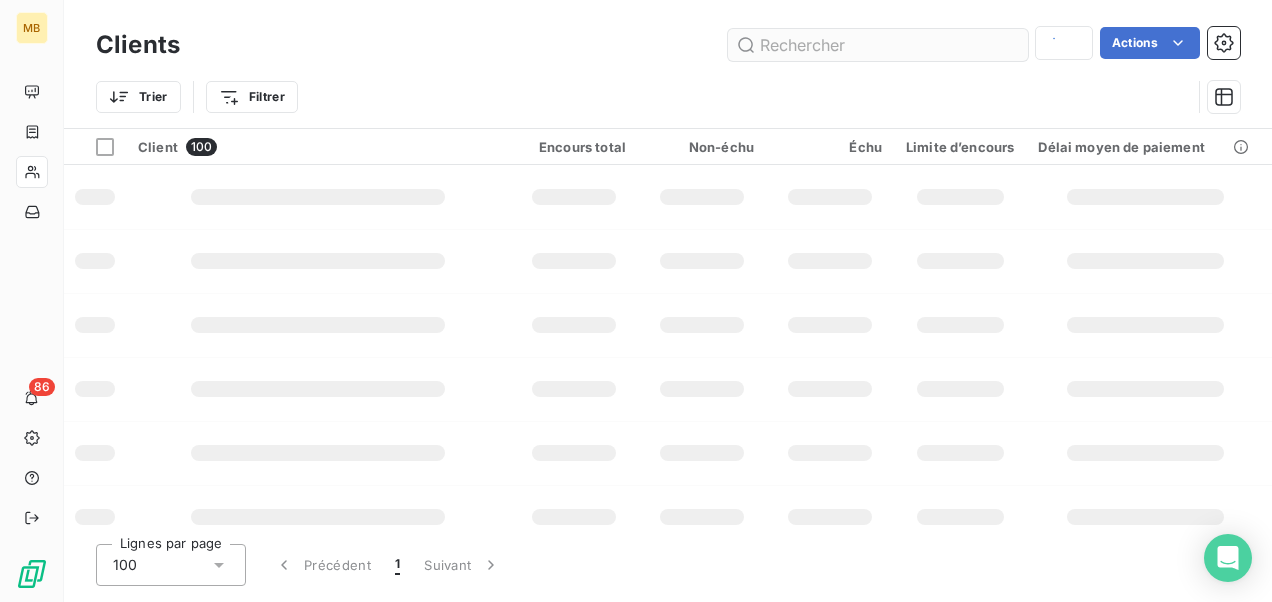 type on "[NAME]" 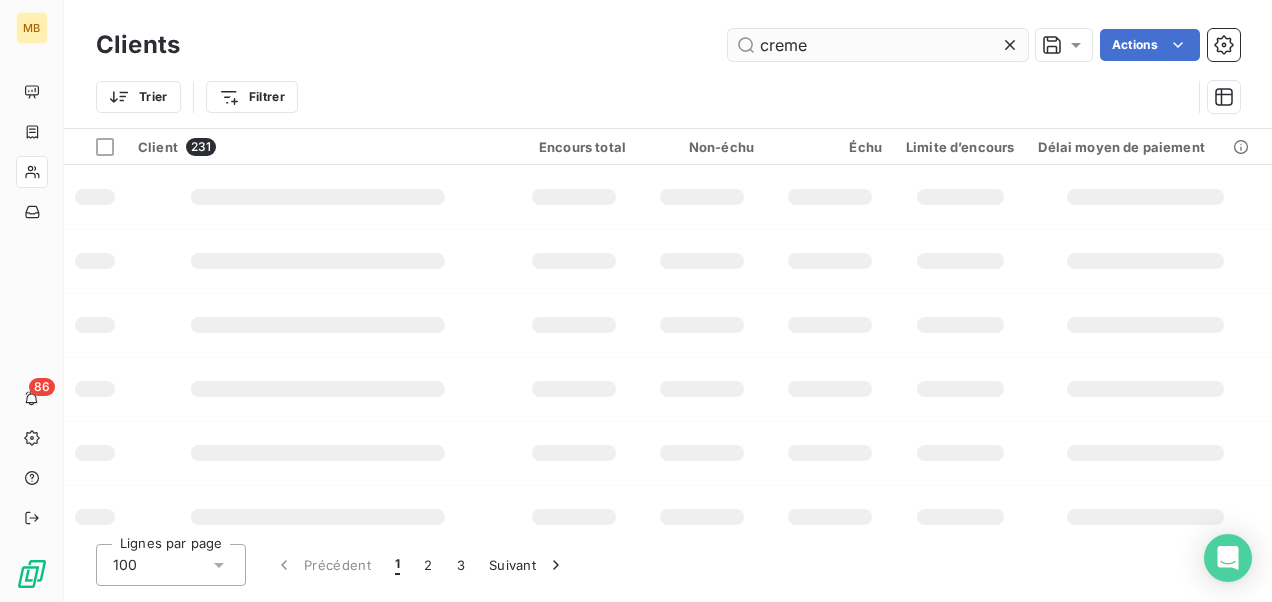 type on "creme" 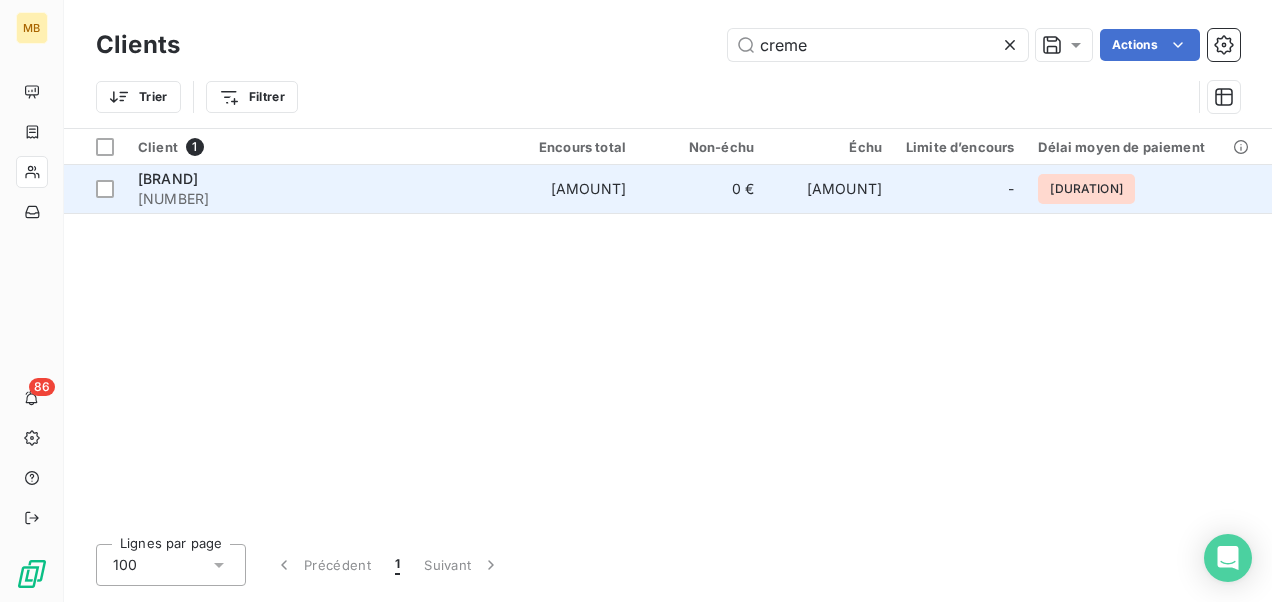 click on "[BRAND]" at bounding box center (168, 178) 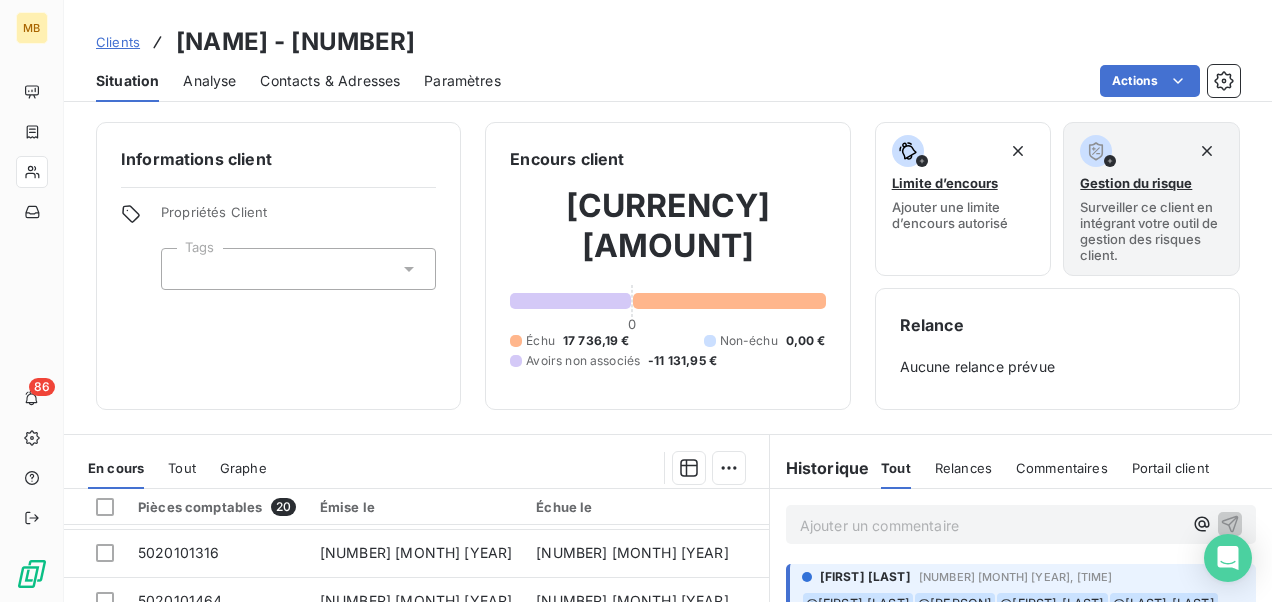 scroll, scrollTop: 64, scrollLeft: 0, axis: vertical 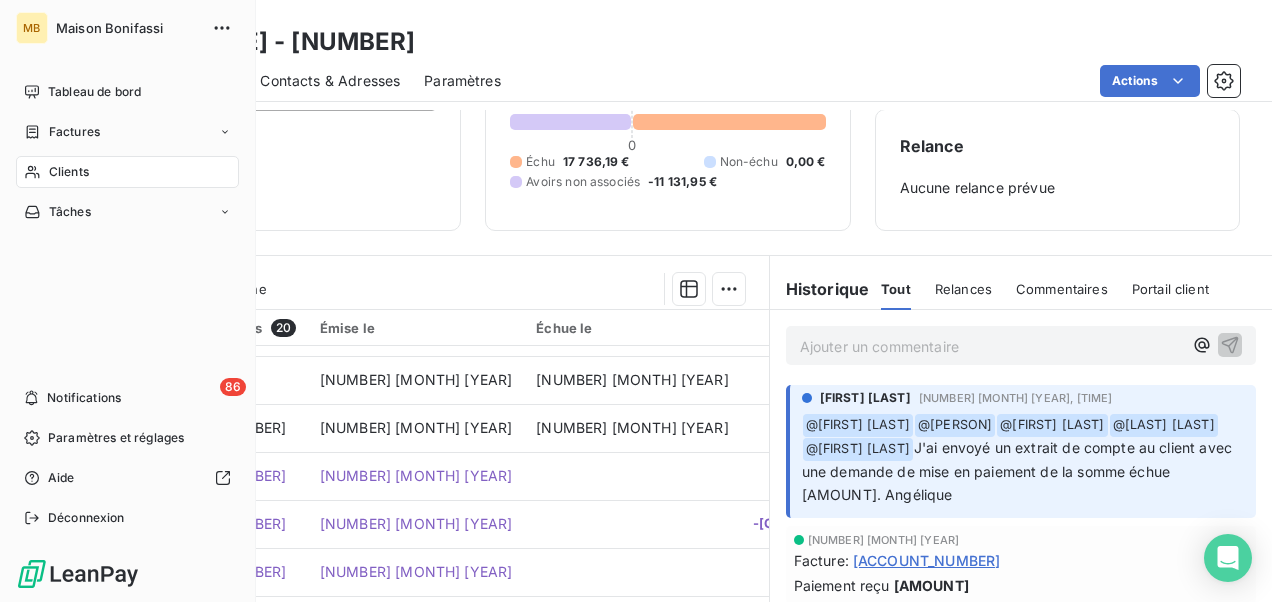 click on "Clients" at bounding box center (69, 172) 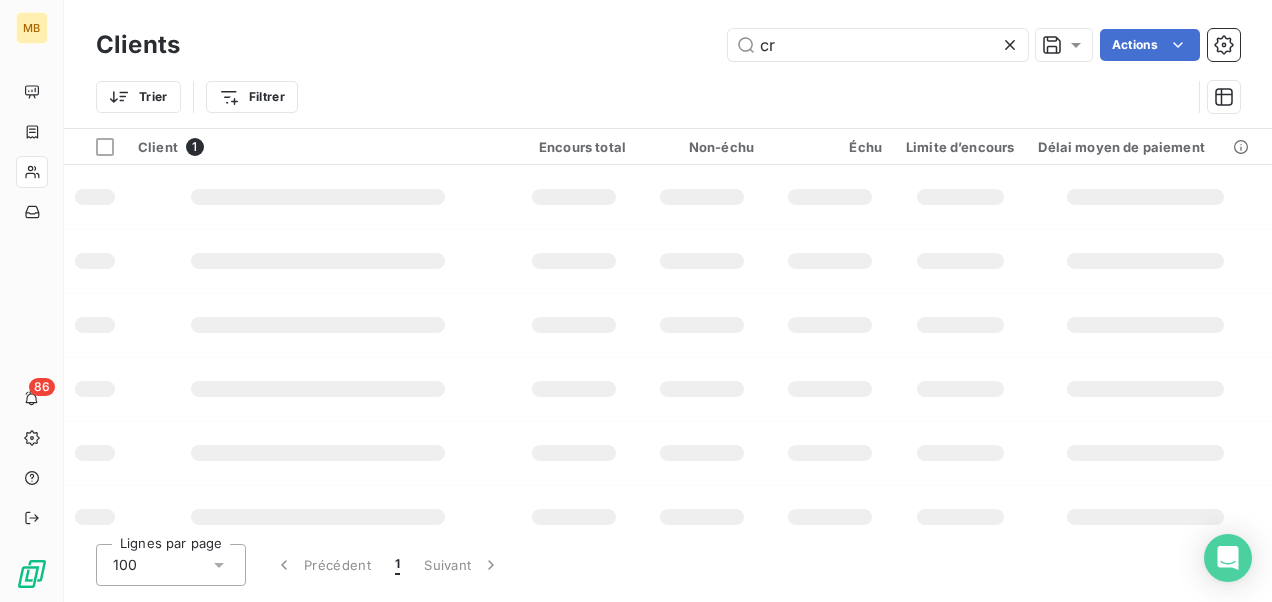 type on "c" 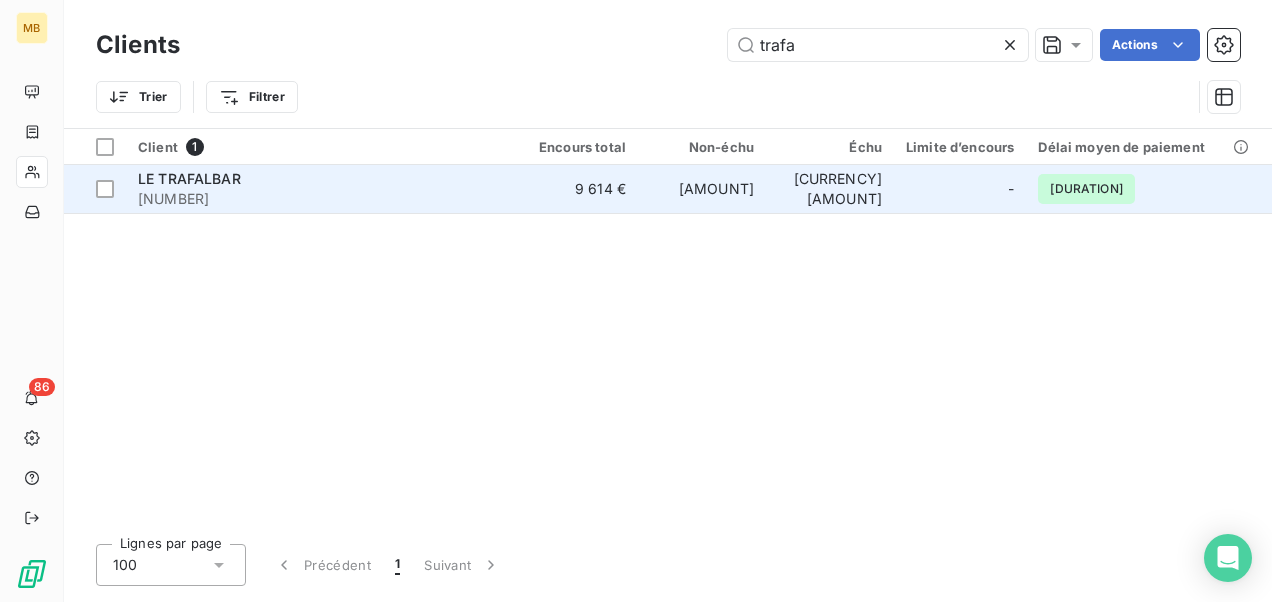 type on "trafa" 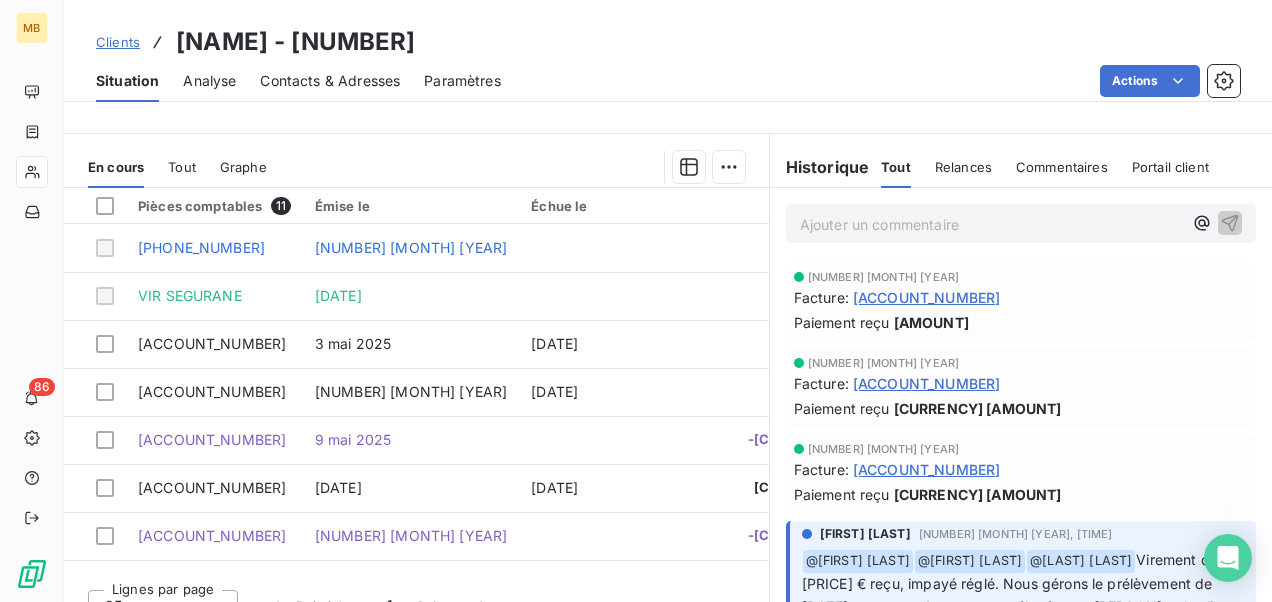 scroll, scrollTop: 330, scrollLeft: 0, axis: vertical 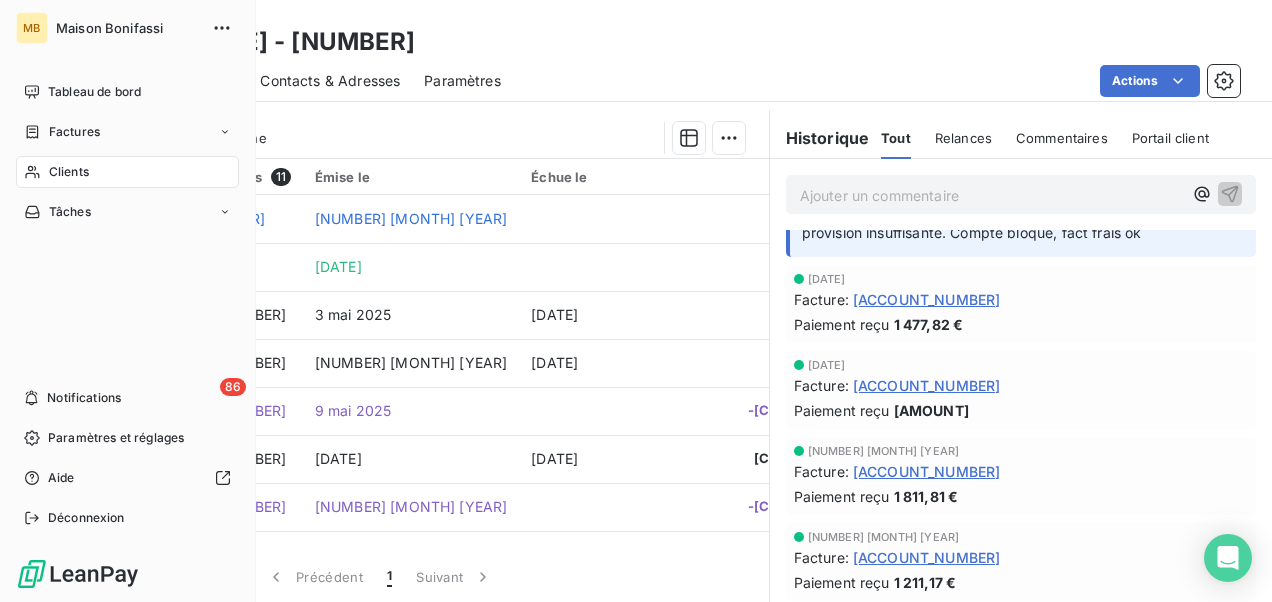 click on "Clients" at bounding box center (69, 172) 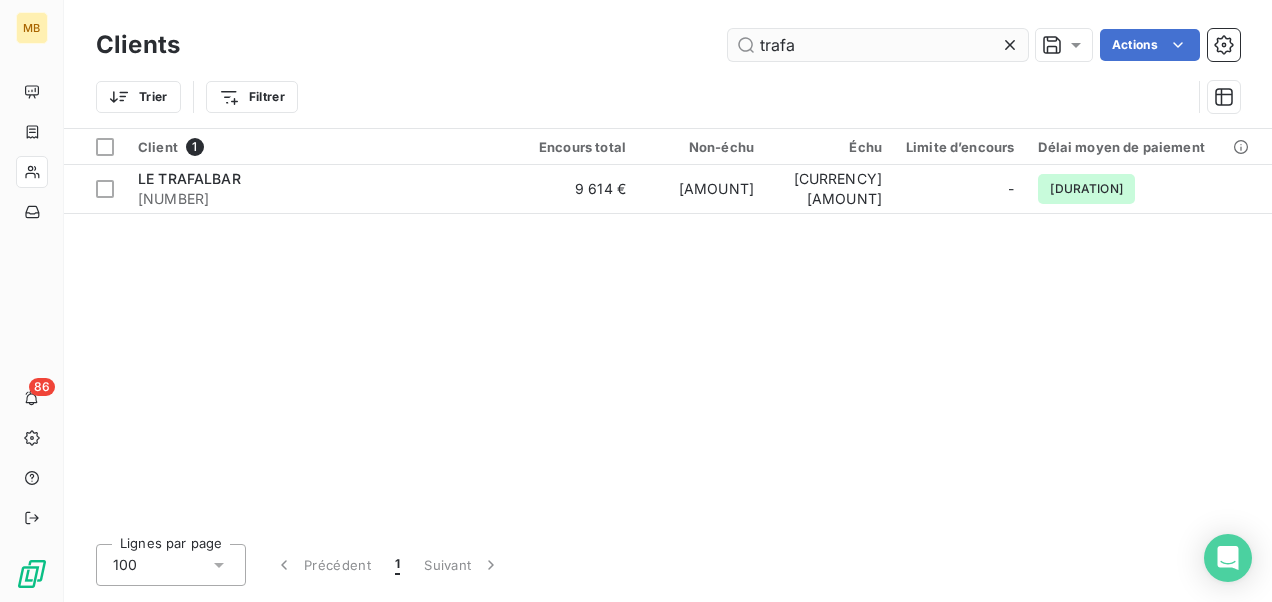 click on "trafa" at bounding box center [878, 45] 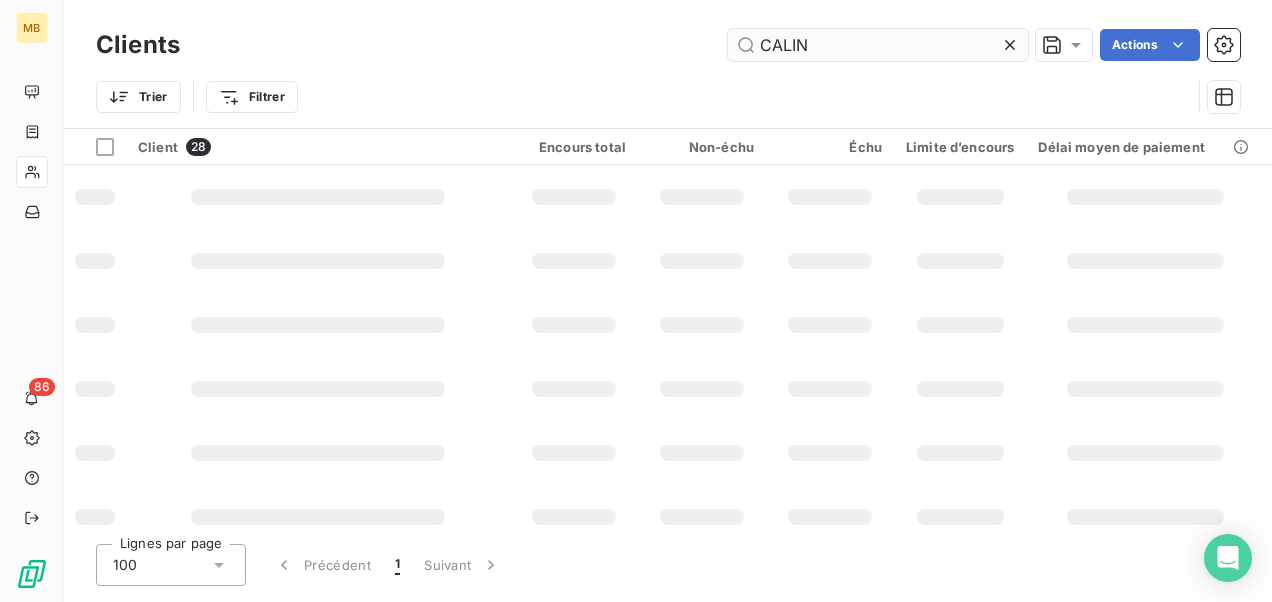 type on "CALIN" 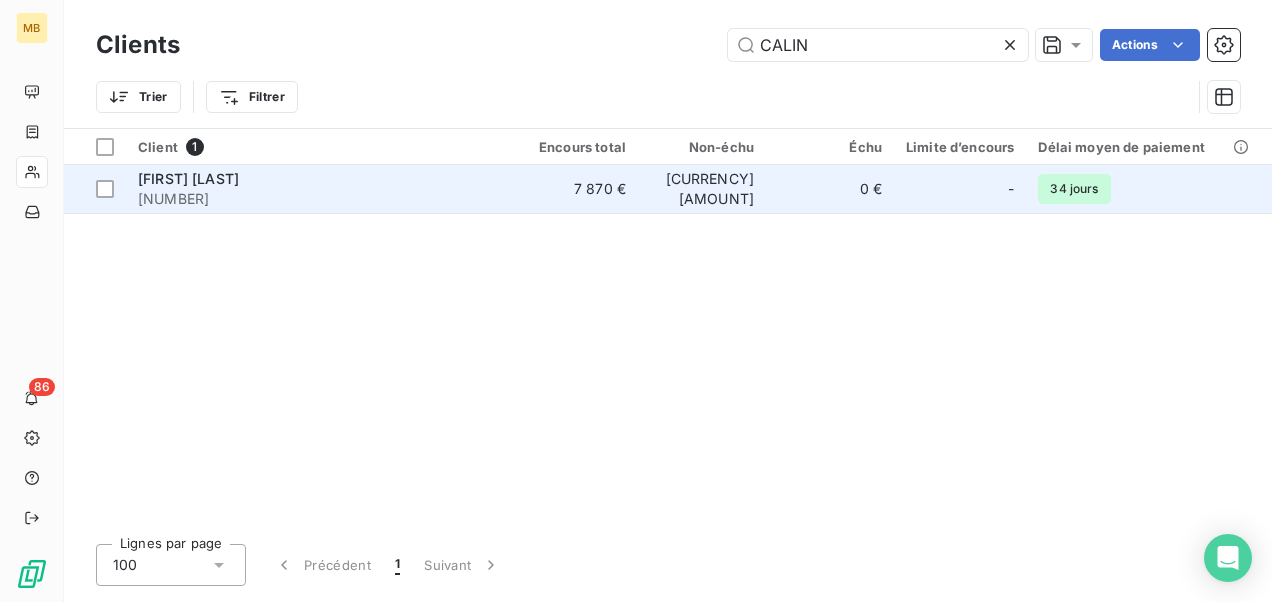 click on "7 870 €" at bounding box center [574, 189] 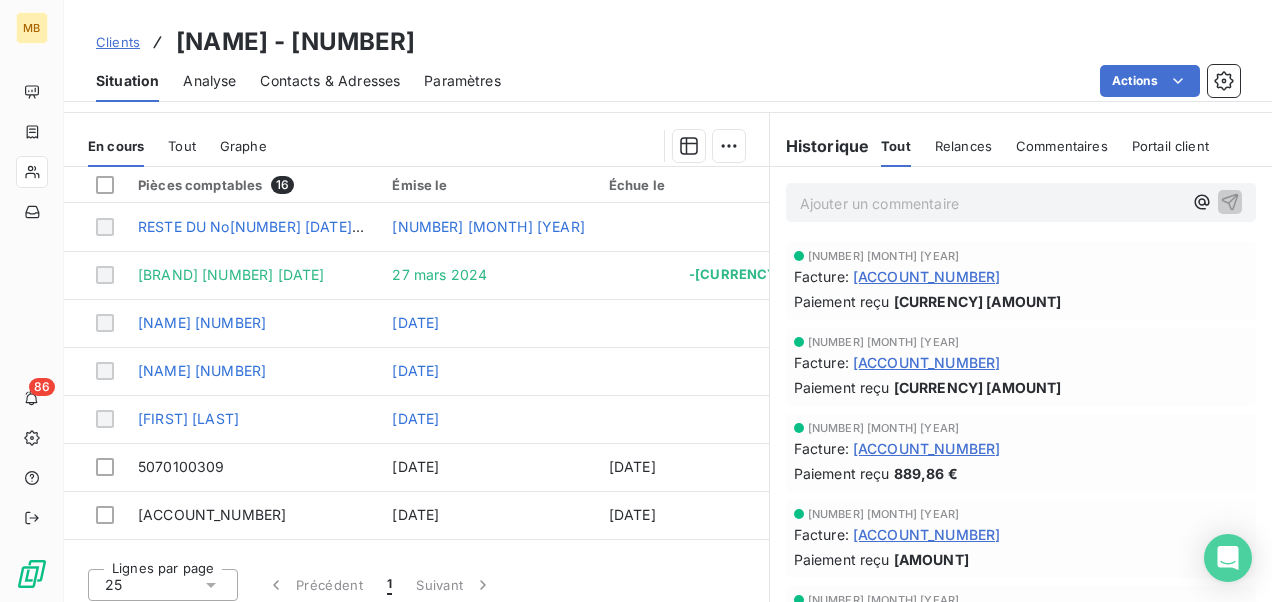 scroll, scrollTop: 330, scrollLeft: 0, axis: vertical 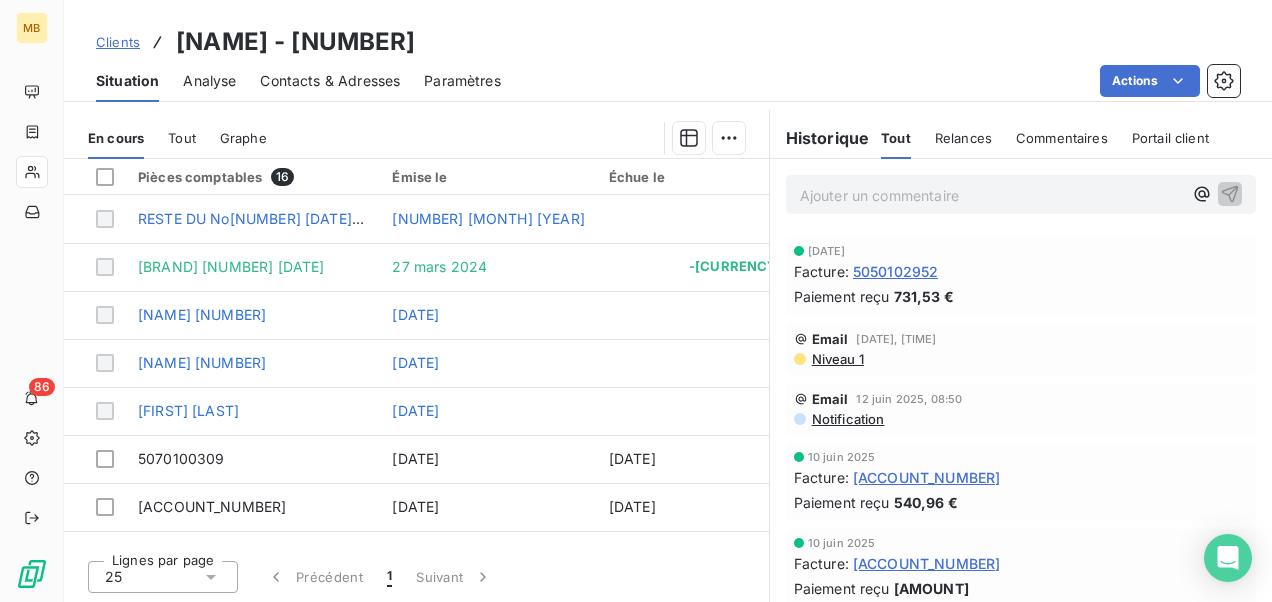 click on "Notification" at bounding box center (847, 419) 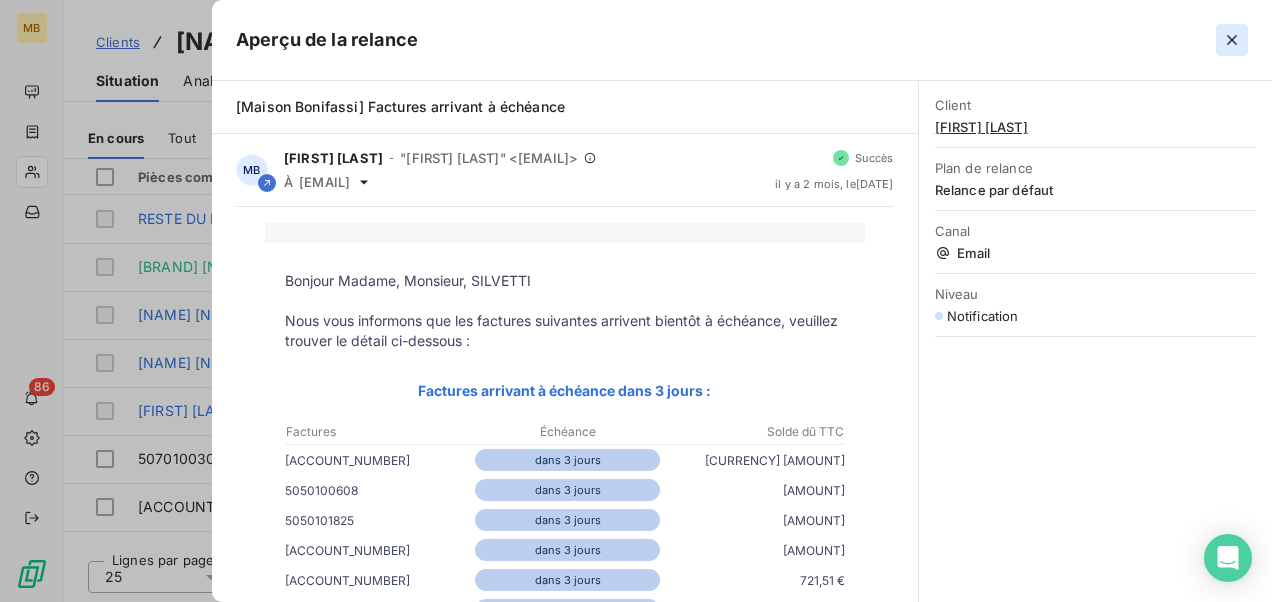 click 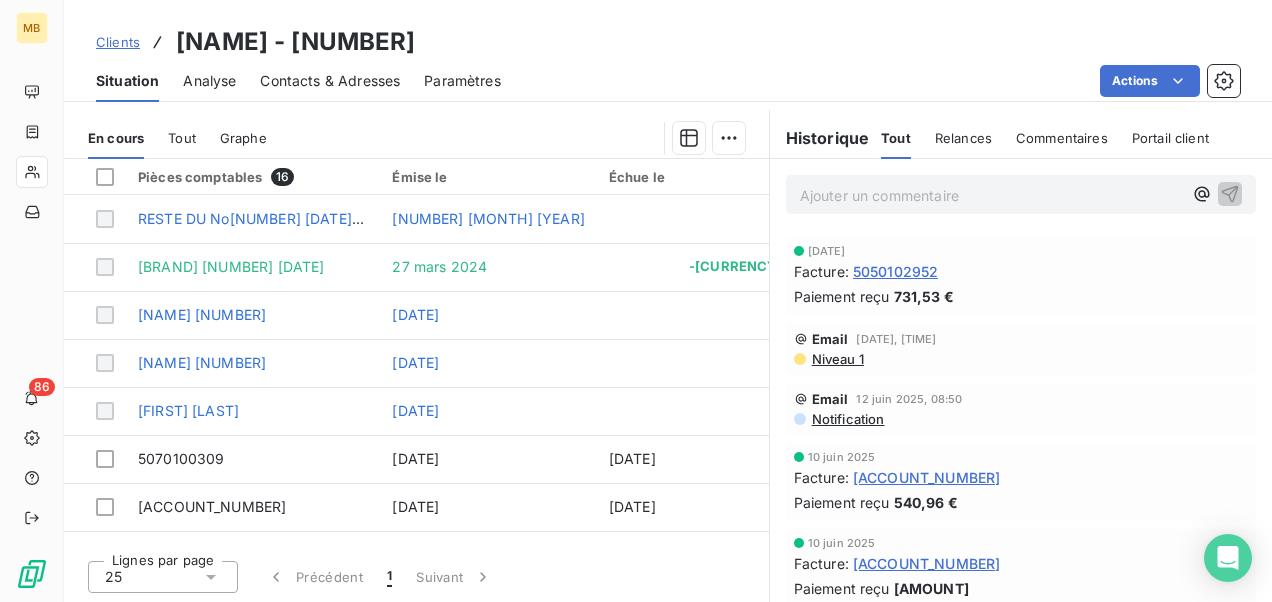 click on "Niveau 1" at bounding box center [837, 359] 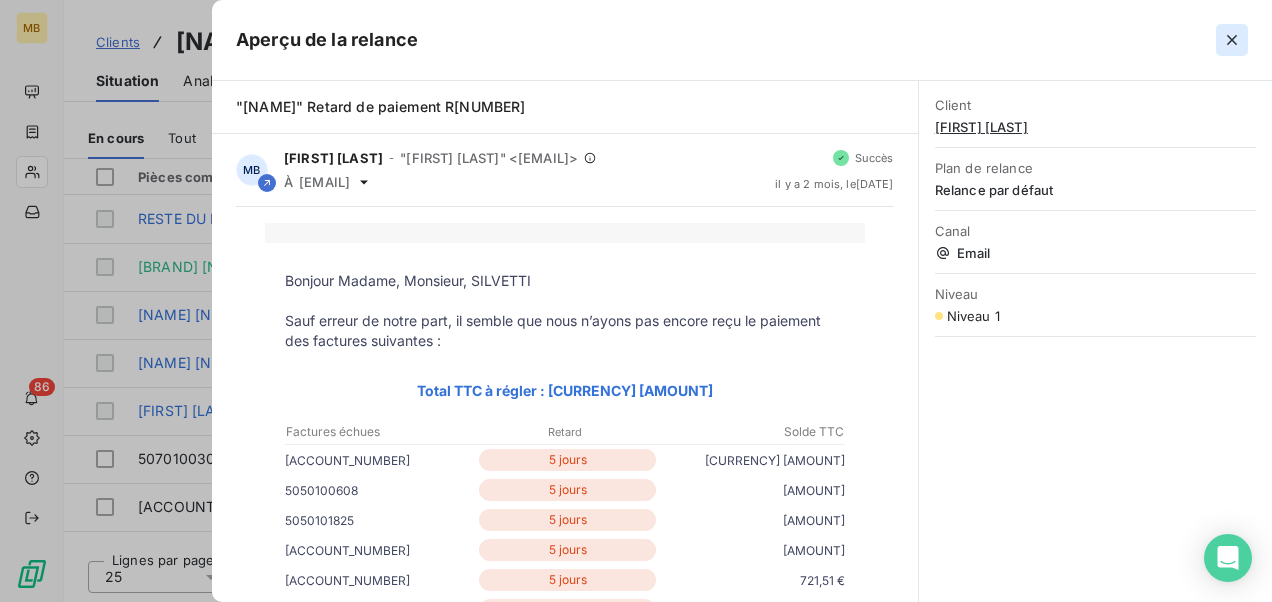 click 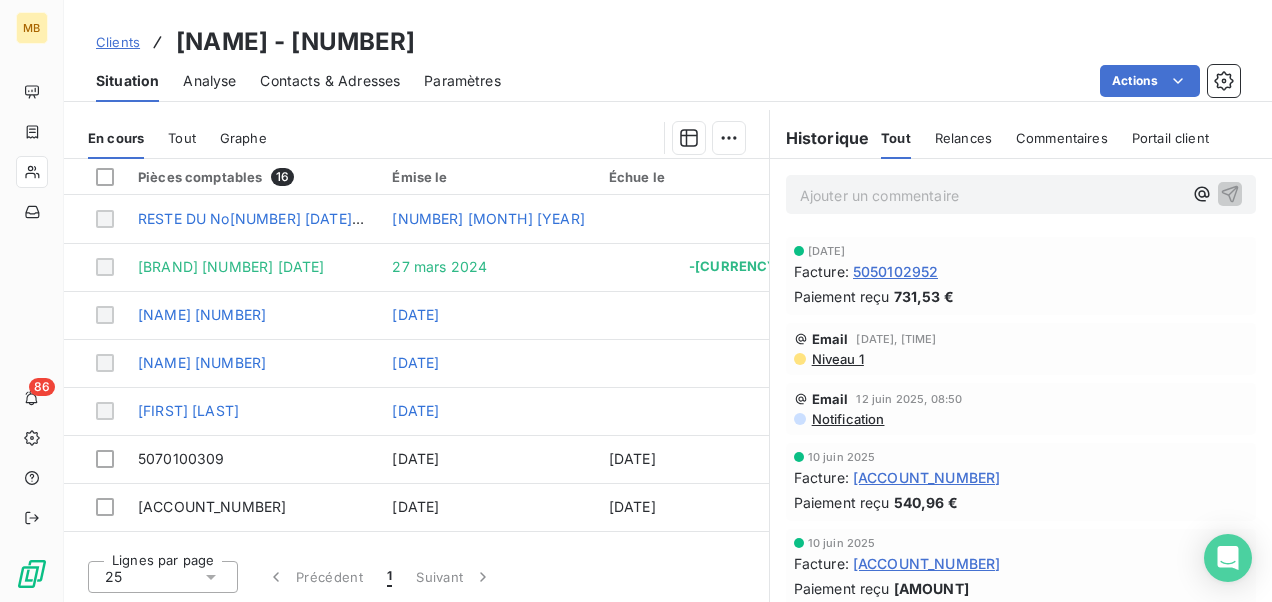 click on "Actions" at bounding box center (882, 81) 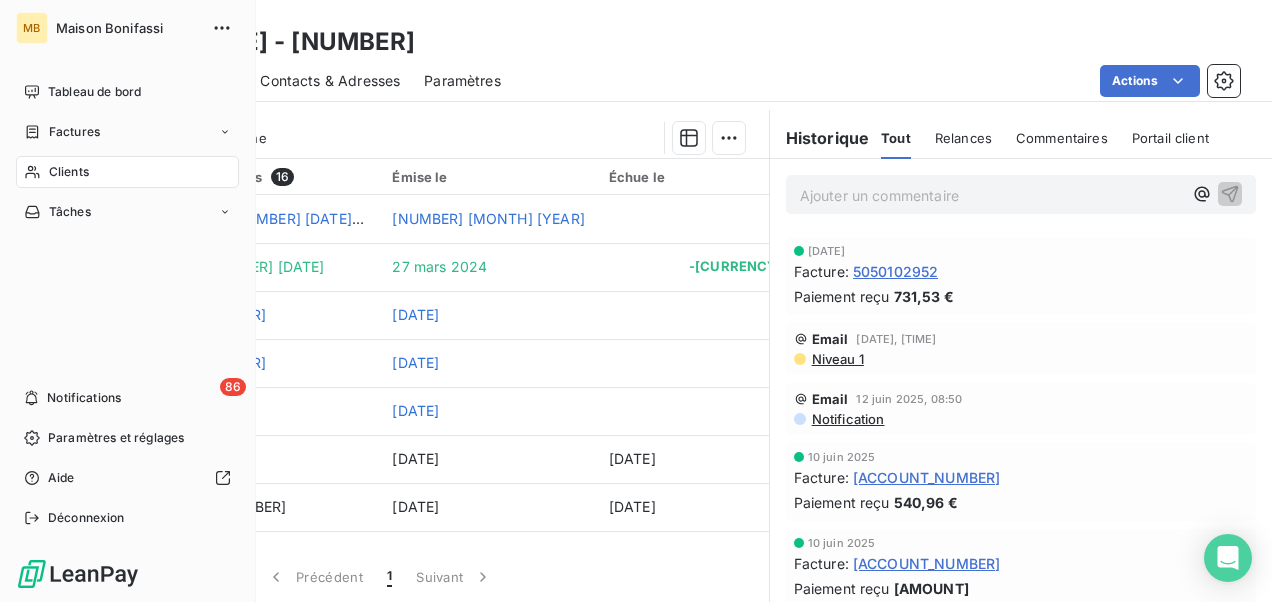 click on "Clients" at bounding box center (69, 172) 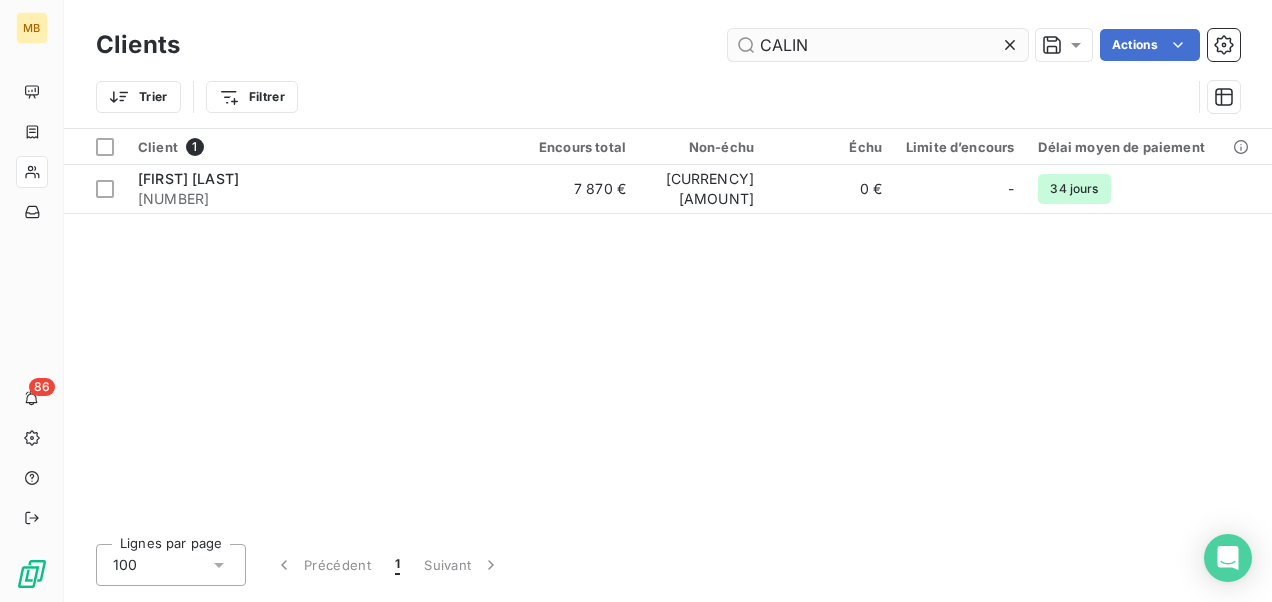 click on "CALIN" at bounding box center (878, 45) 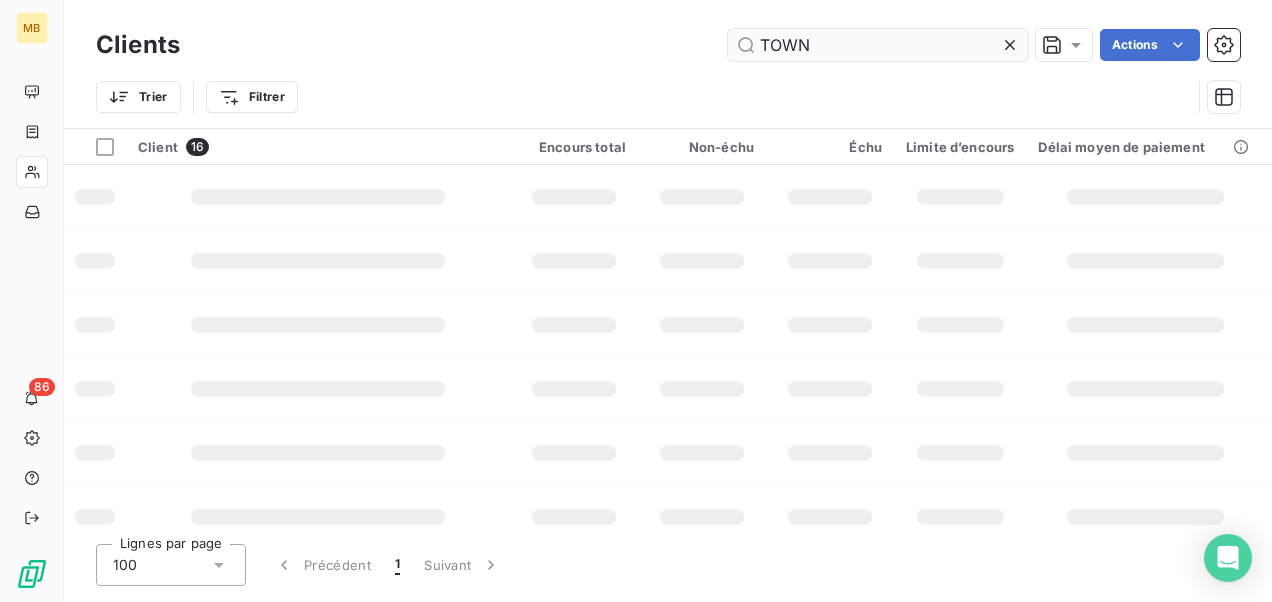type on "TOWN" 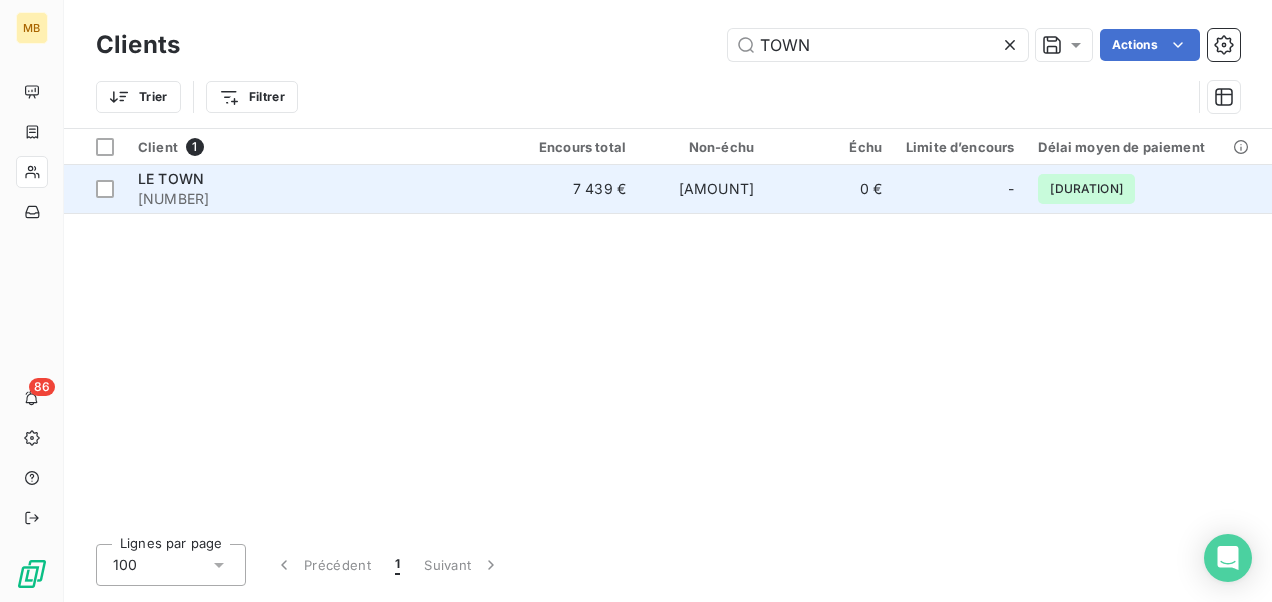 click on "7 439 €" at bounding box center [574, 189] 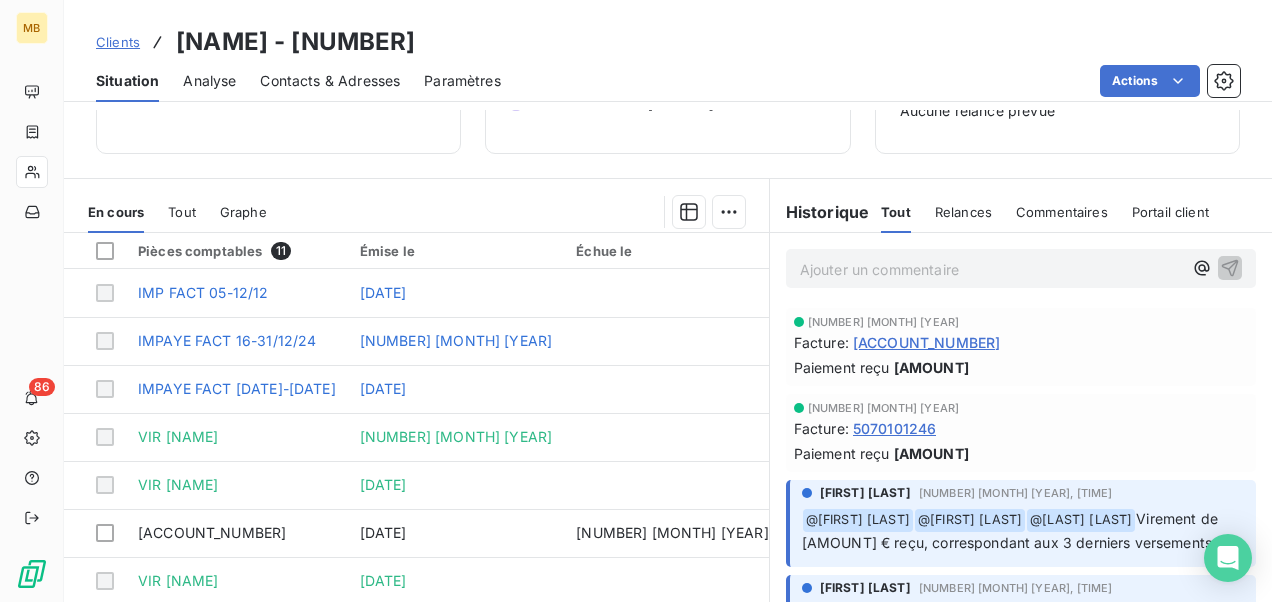 scroll, scrollTop: 252, scrollLeft: 0, axis: vertical 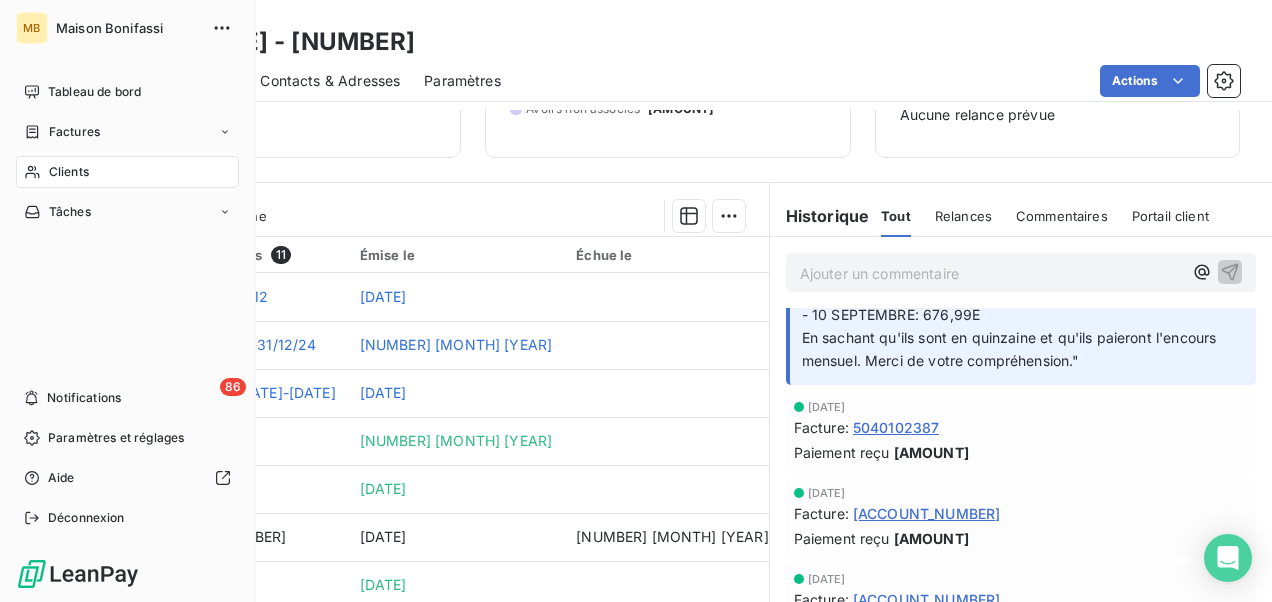 click on "Clients" at bounding box center (127, 172) 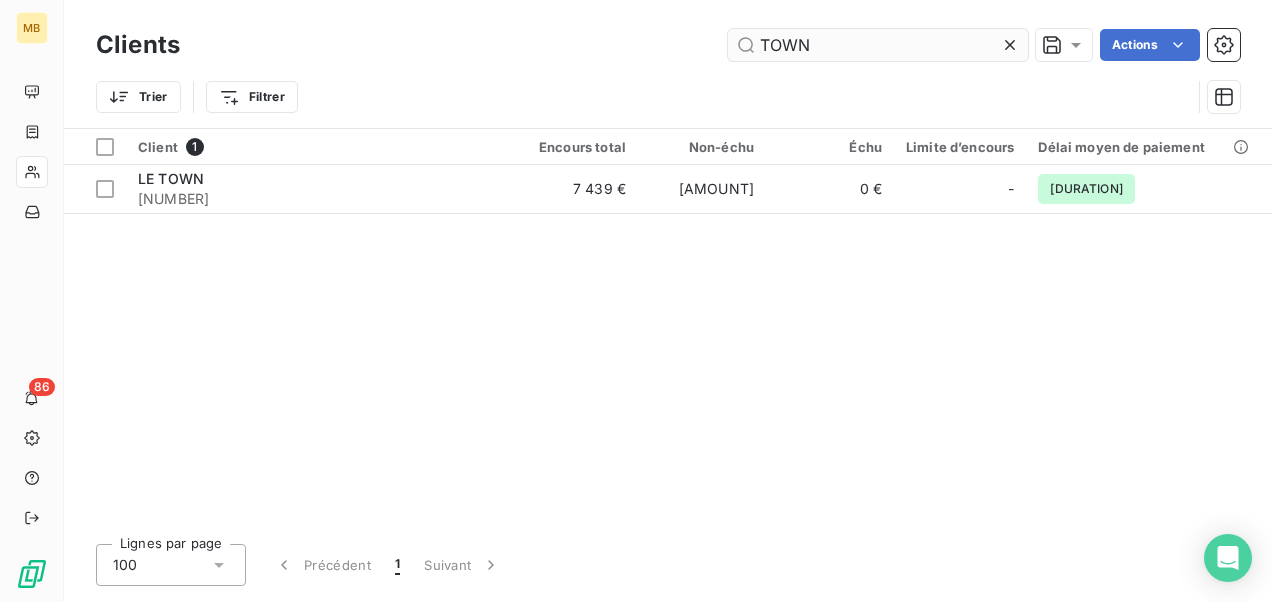 drag, startPoint x: 848, startPoint y: 44, endPoint x: 738, endPoint y: 40, distance: 110.0727 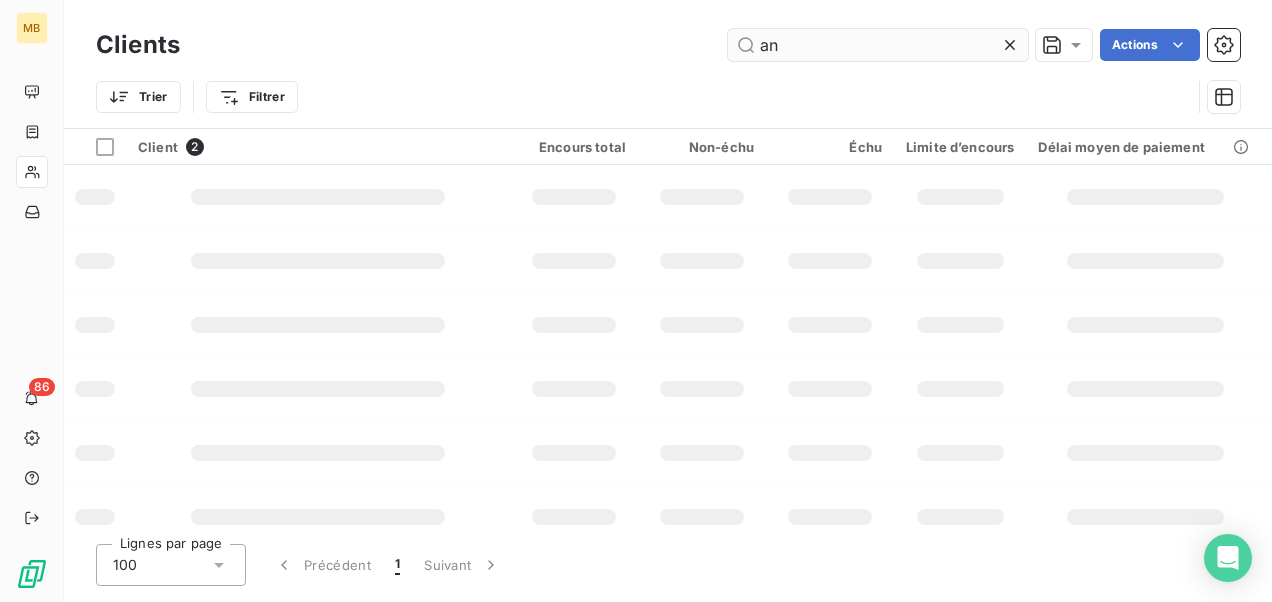 type on "a" 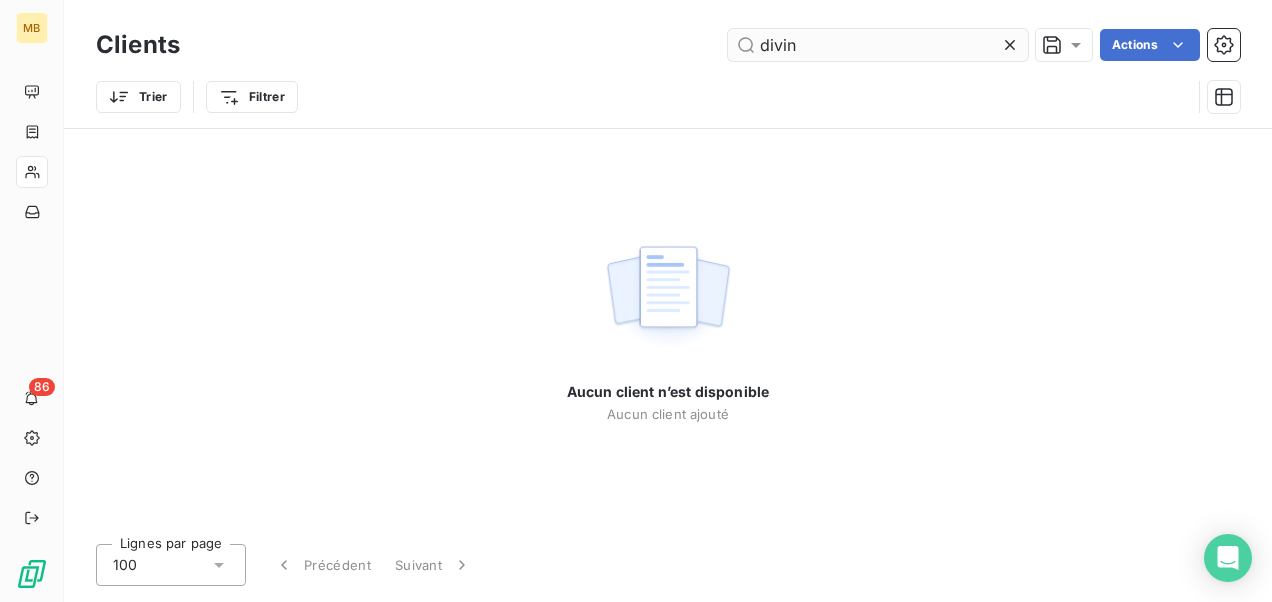 click on "divin" at bounding box center [878, 45] 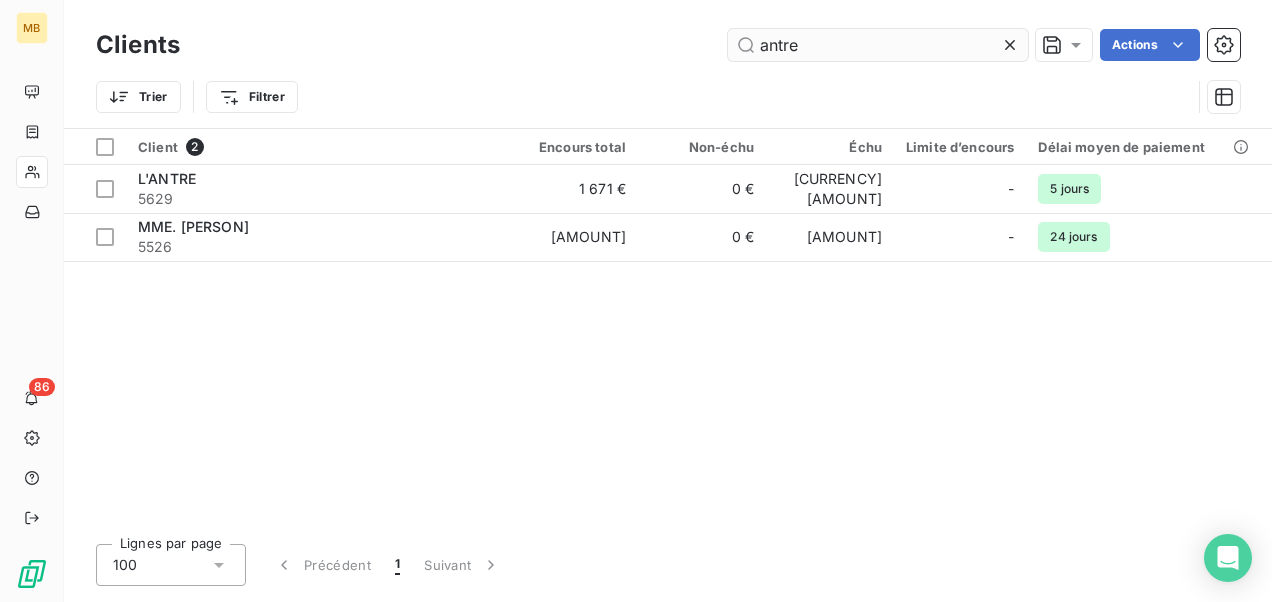 type on "antre" 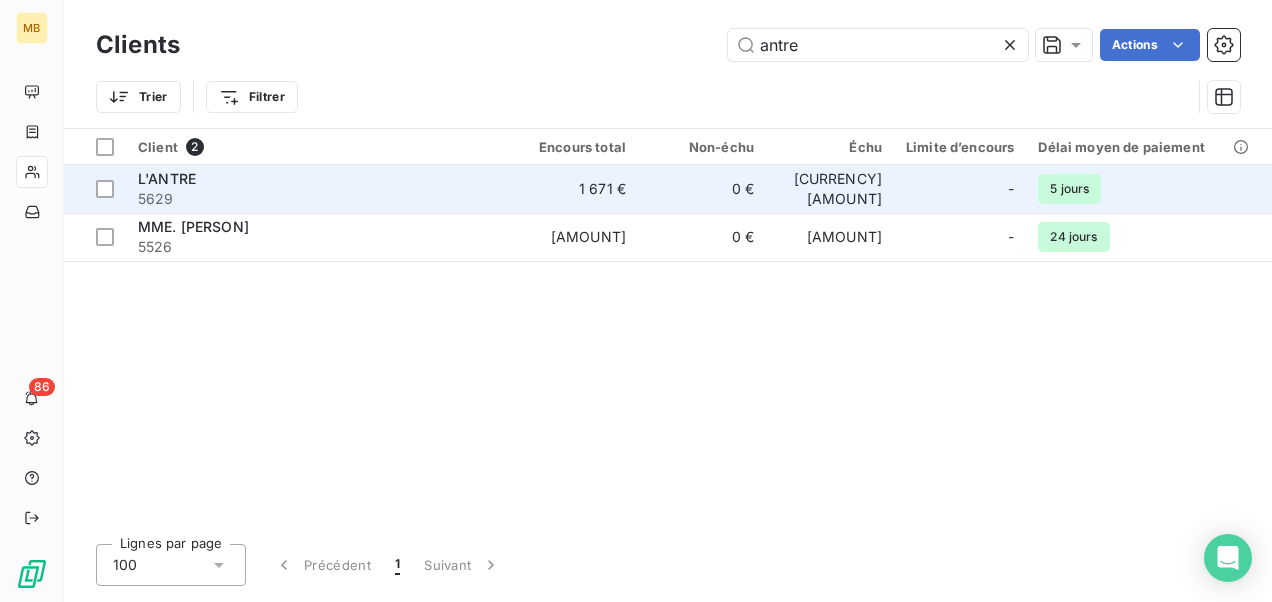 click on "5629" at bounding box center [318, 199] 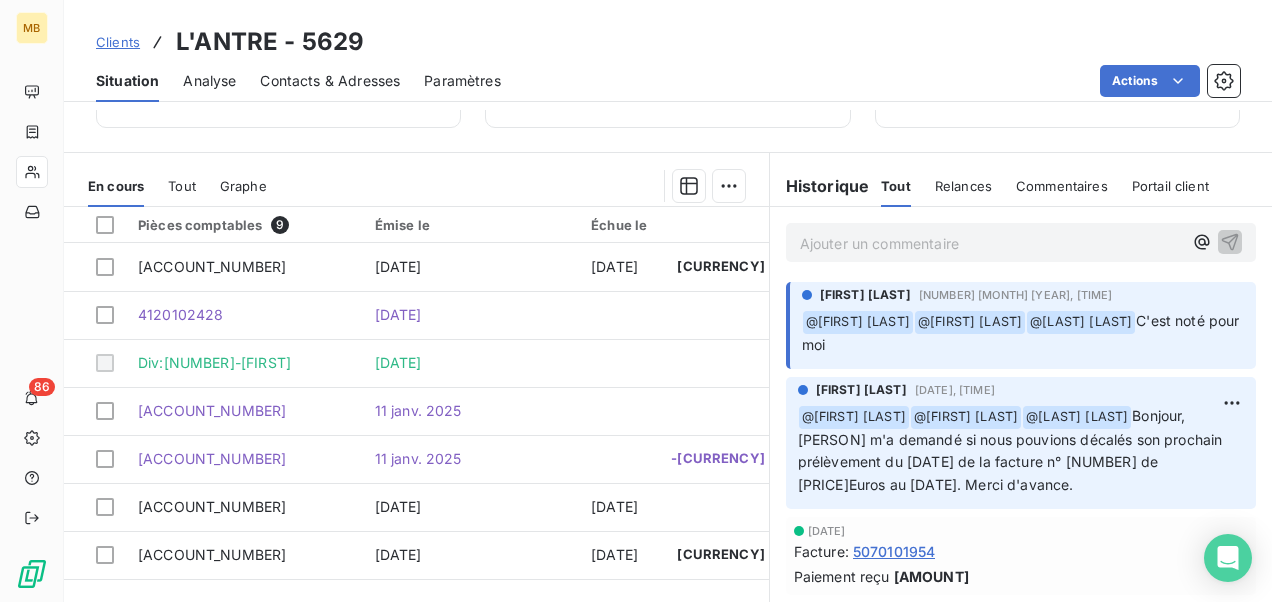 scroll, scrollTop: 330, scrollLeft: 0, axis: vertical 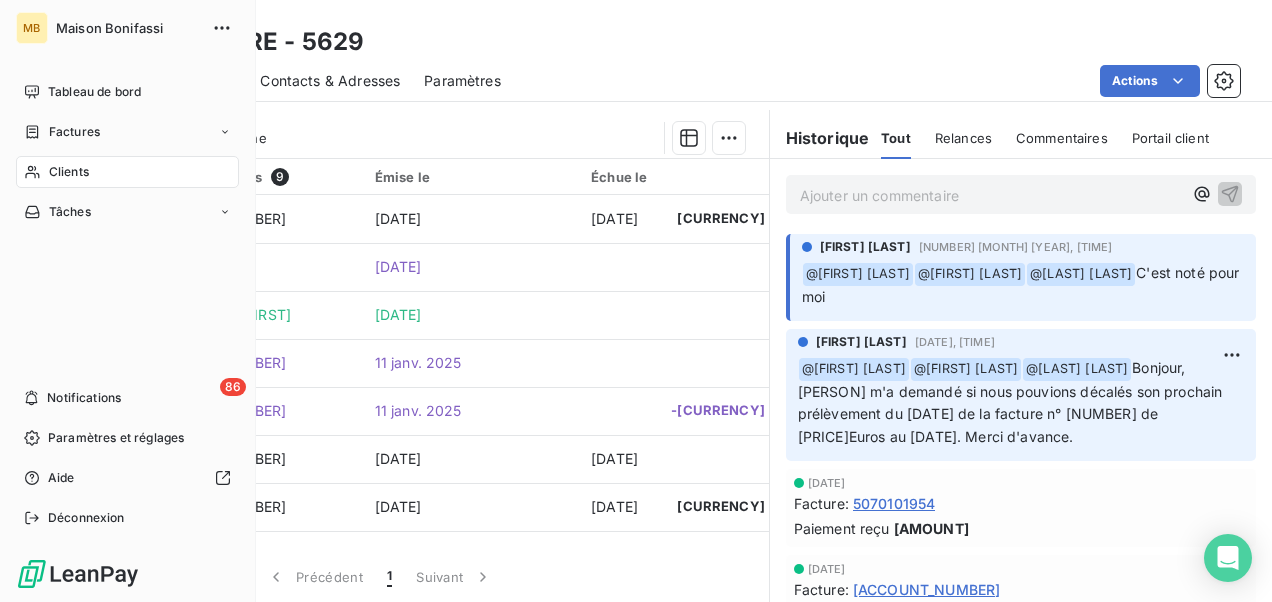 click on "Clients" at bounding box center (69, 172) 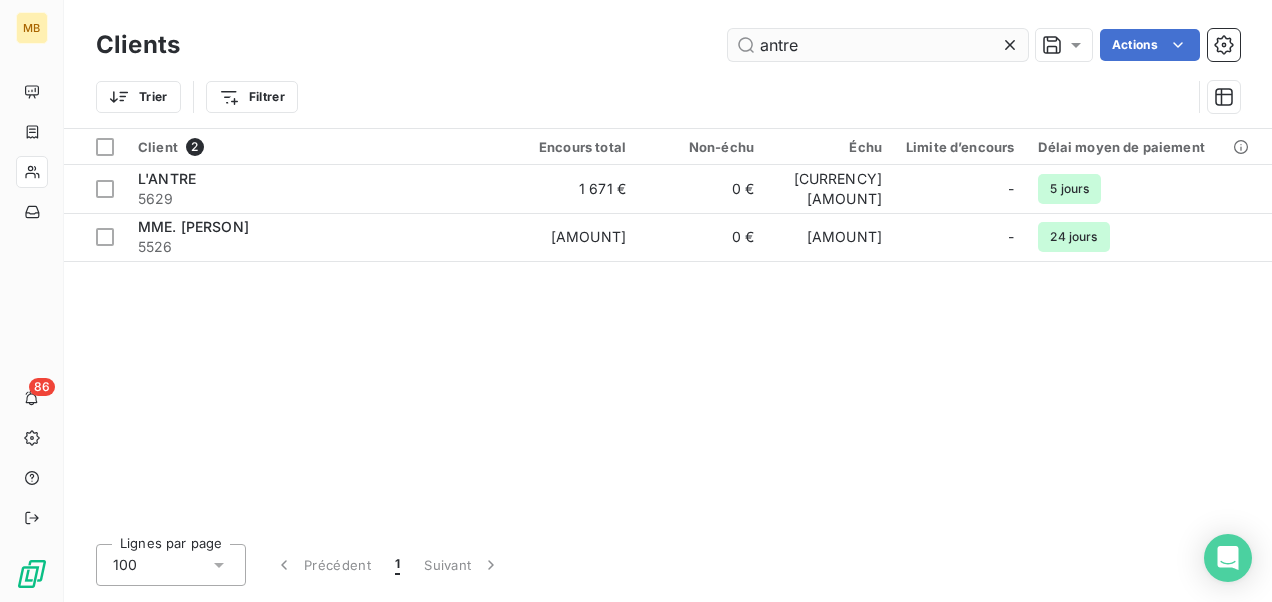 click on "antre" at bounding box center [878, 45] 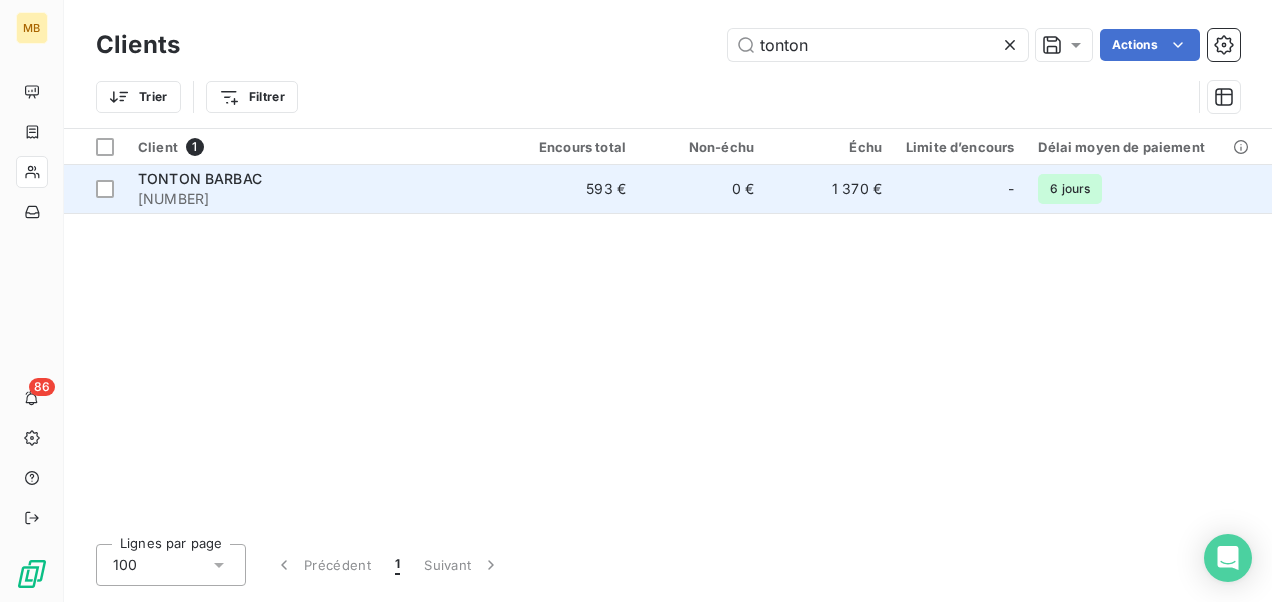 type on "tonton" 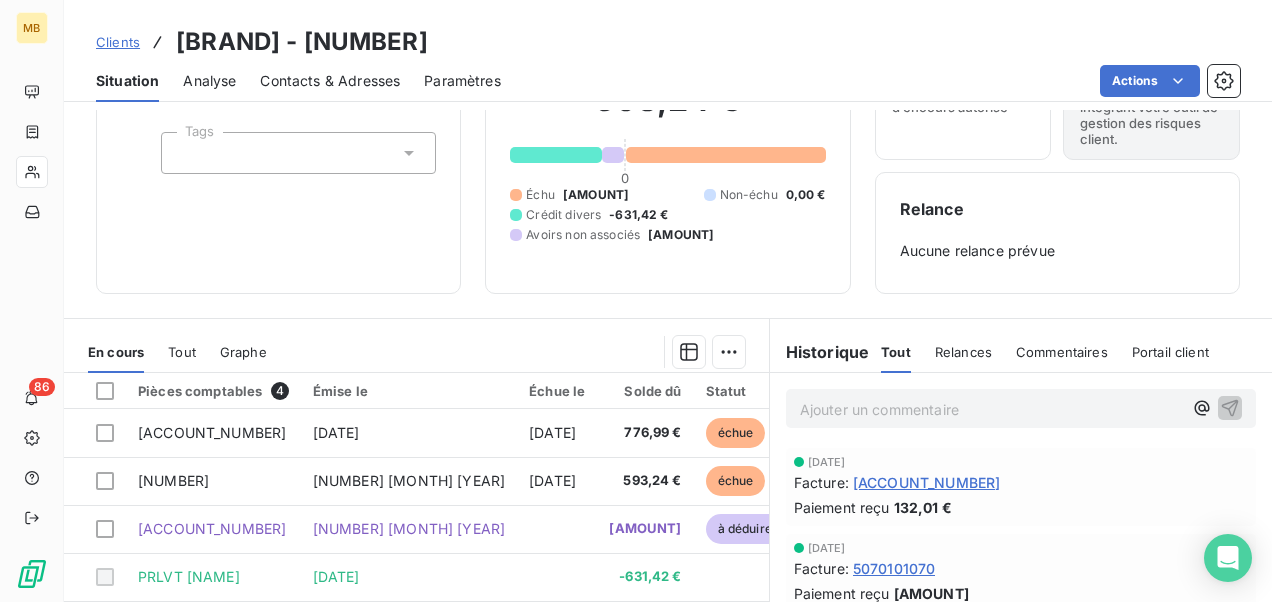 scroll, scrollTop: 120, scrollLeft: 0, axis: vertical 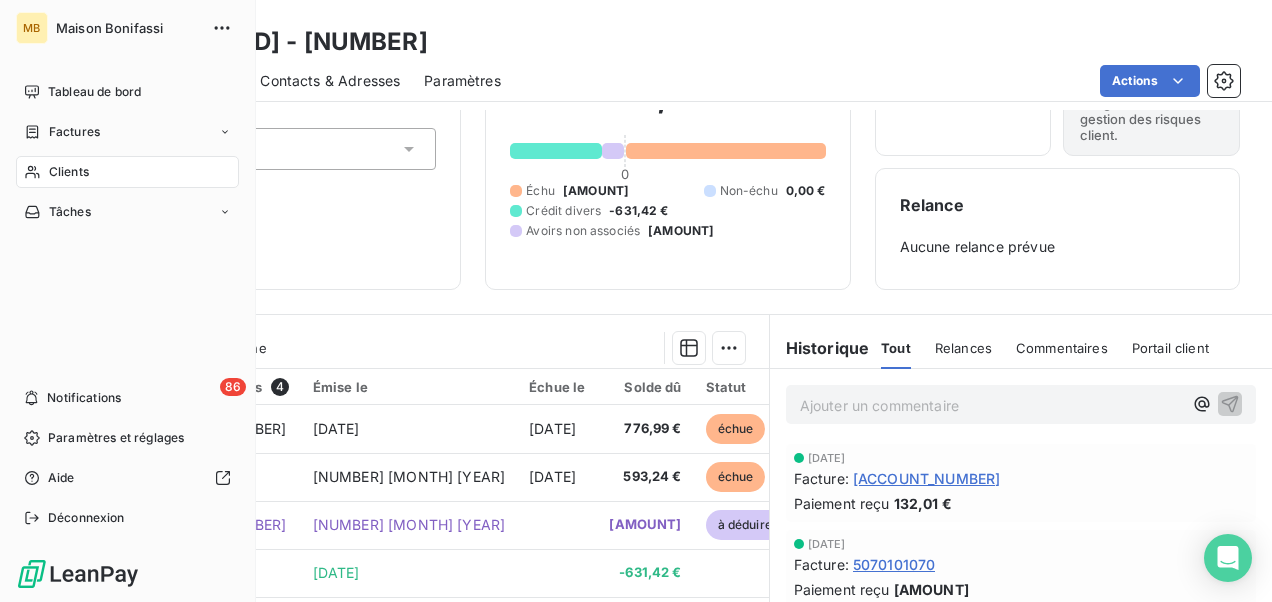 click on "Clients" at bounding box center (127, 172) 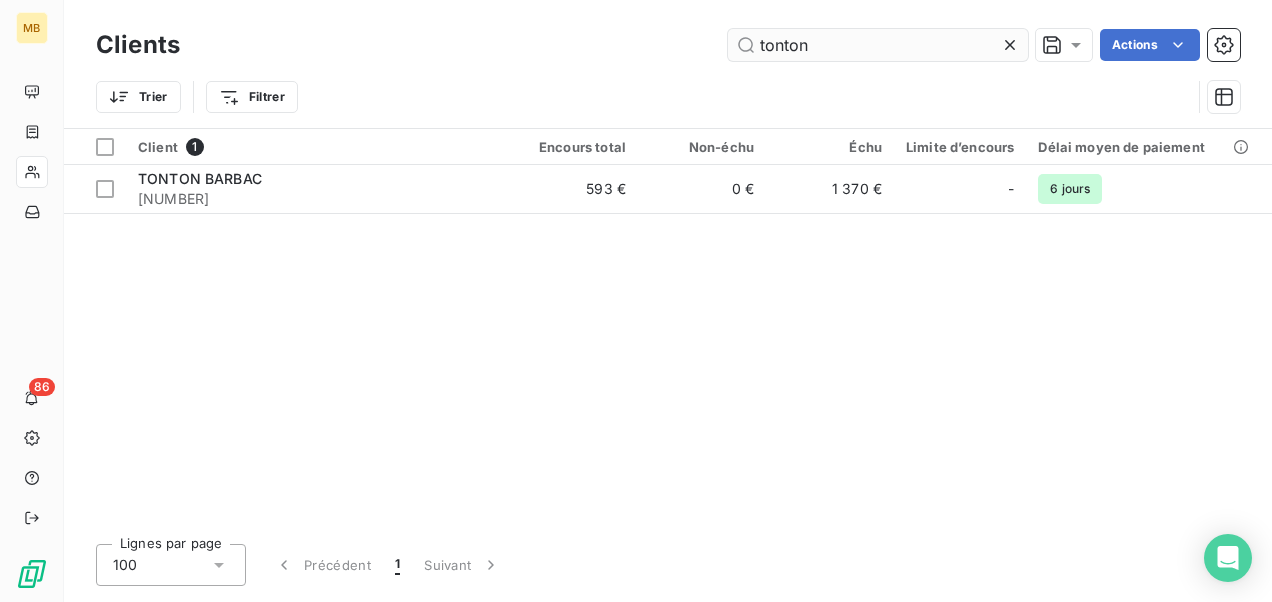drag, startPoint x: 831, startPoint y: 48, endPoint x: 742, endPoint y: 47, distance: 89.005615 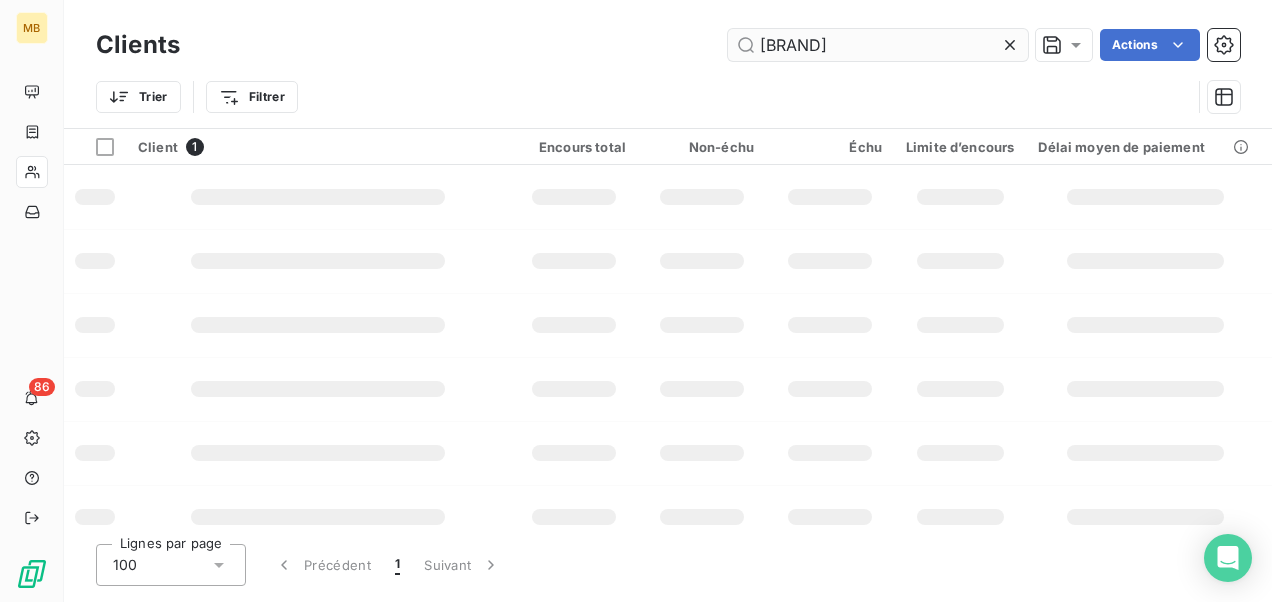 type on "[BRAND]" 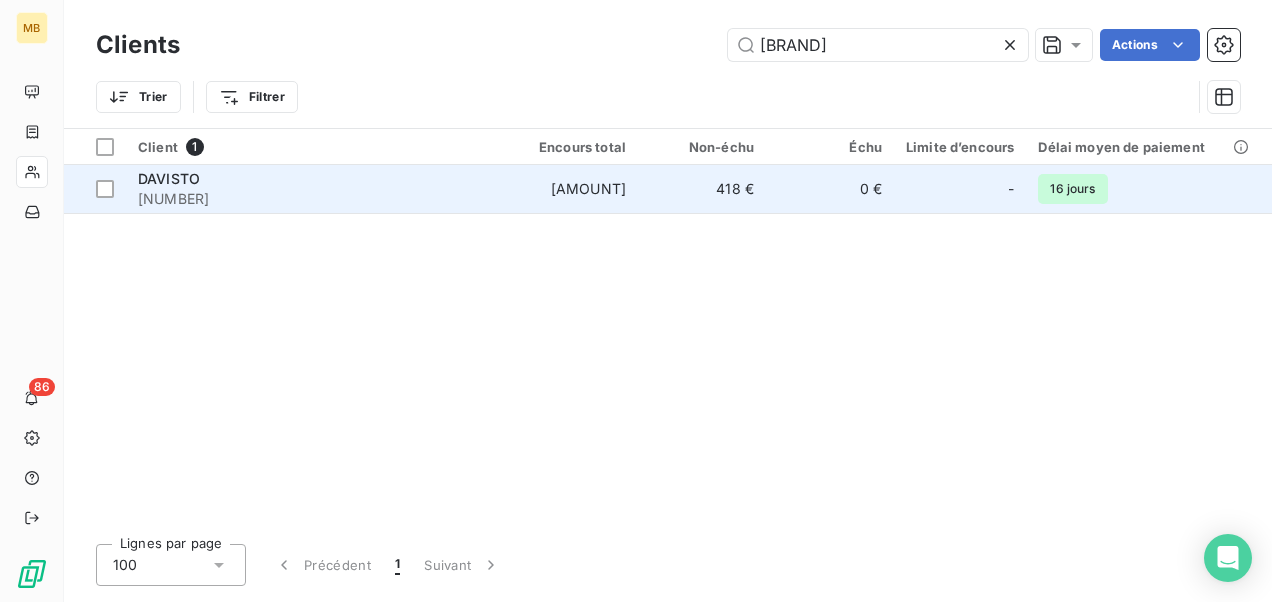 click on "[AMOUNT]" at bounding box center [574, 189] 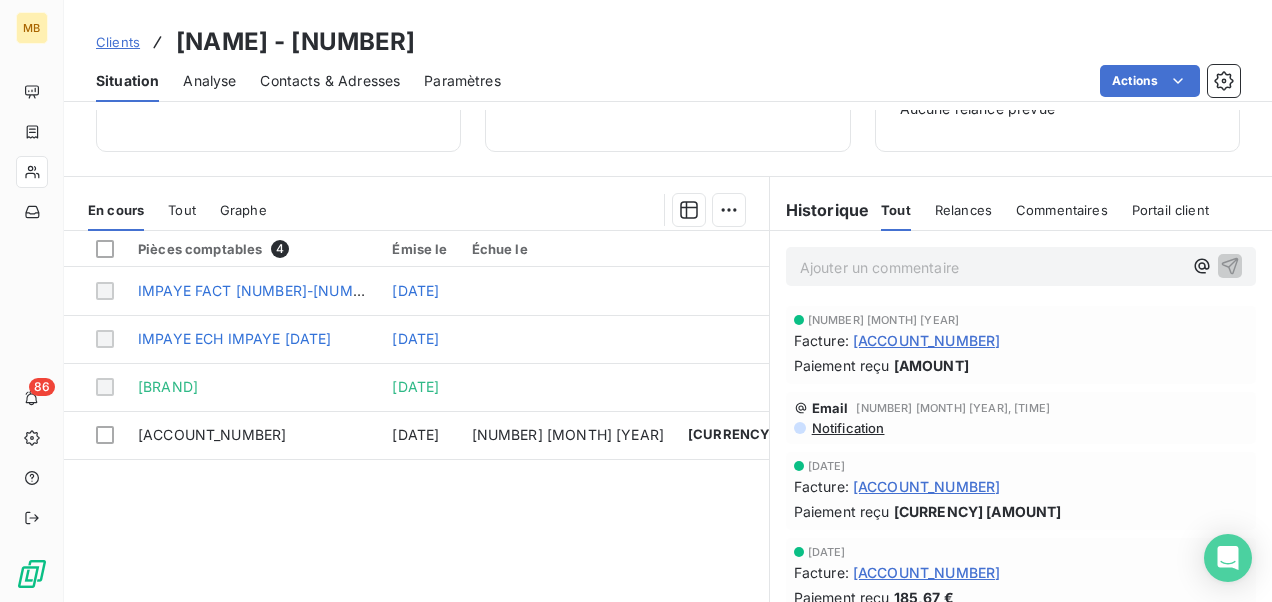 scroll, scrollTop: 259, scrollLeft: 0, axis: vertical 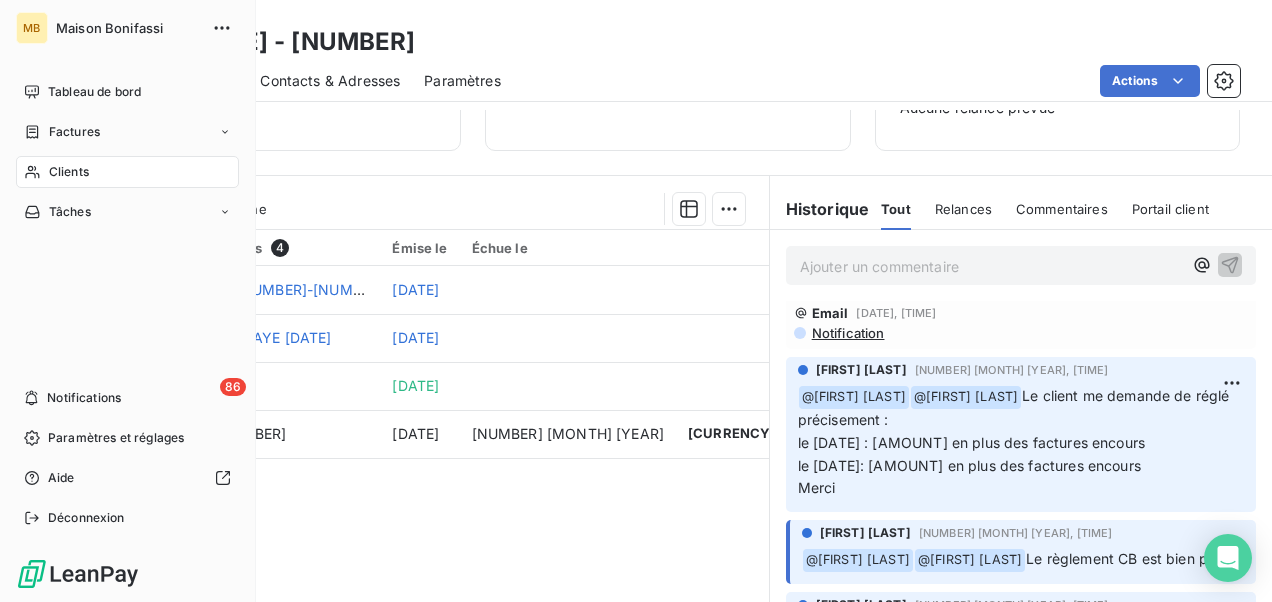 click on "Clients" at bounding box center [69, 172] 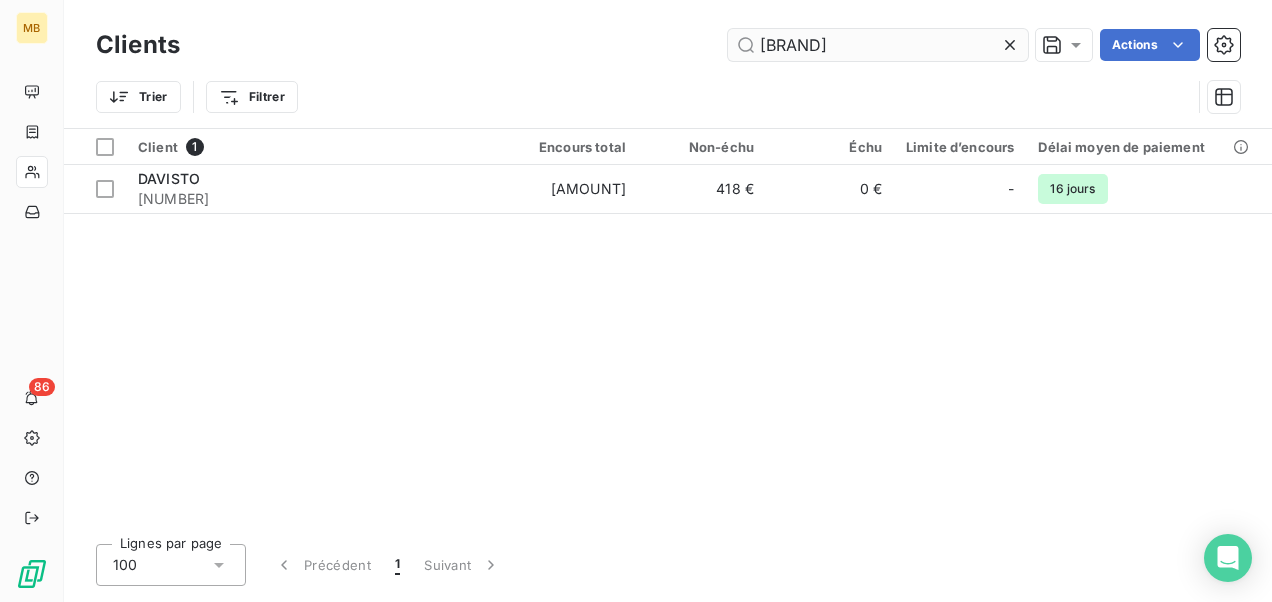 drag, startPoint x: 844, startPoint y: 51, endPoint x: 737, endPoint y: 53, distance: 107.01869 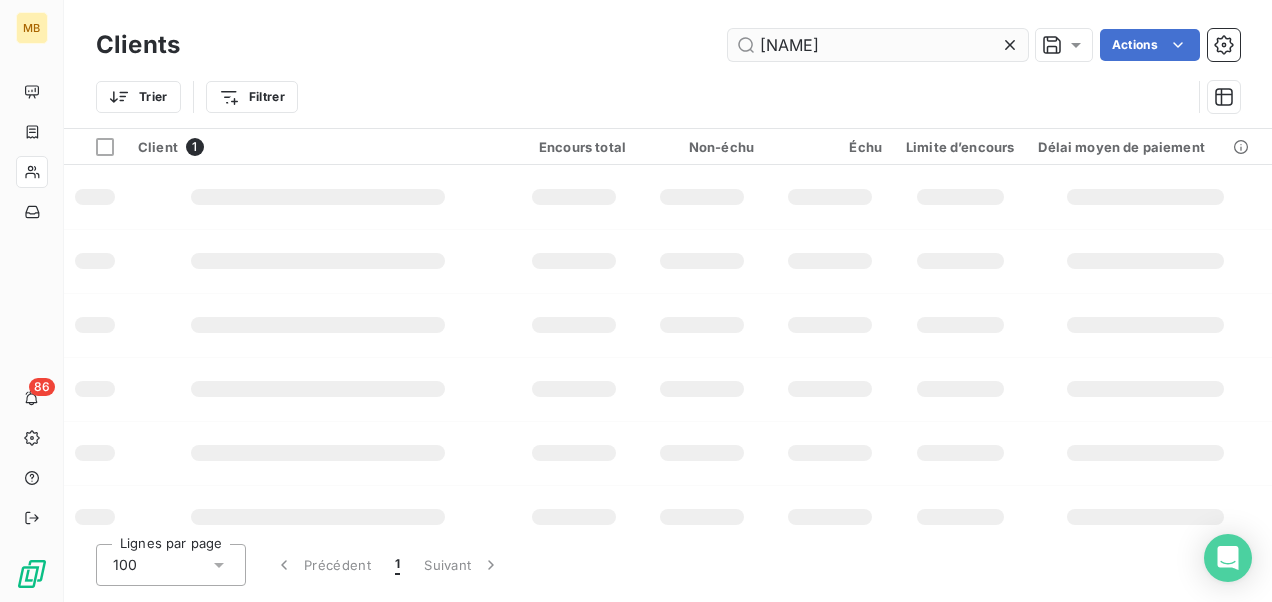 type on "[NAME]" 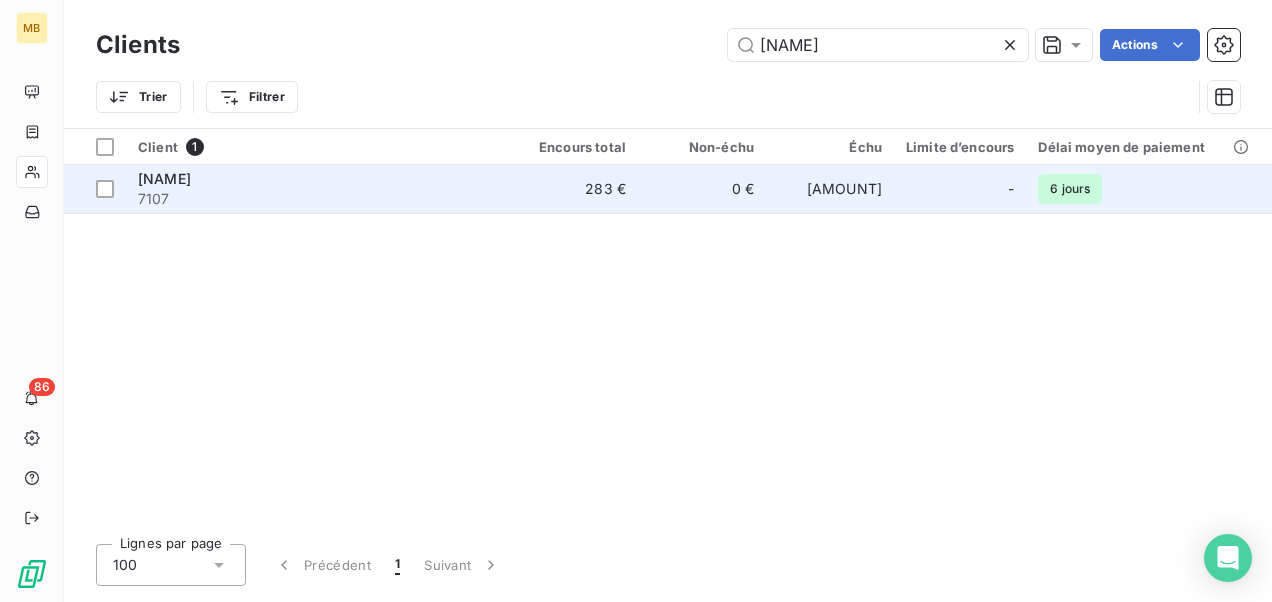 click on "7107" at bounding box center (318, 199) 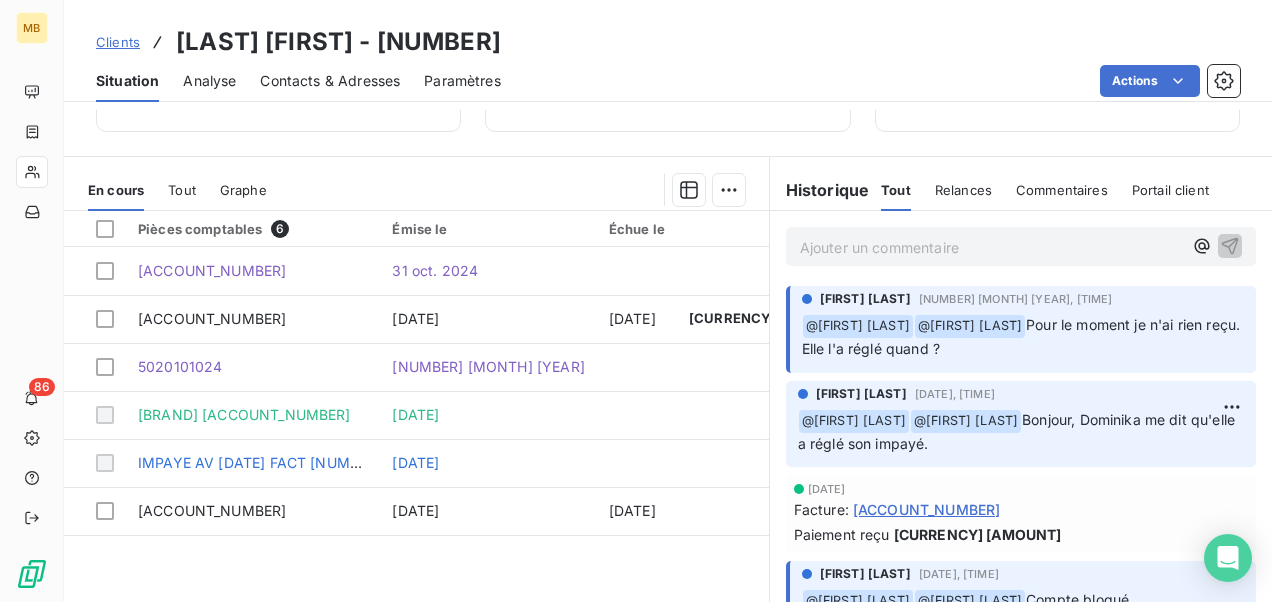 scroll, scrollTop: 280, scrollLeft: 0, axis: vertical 